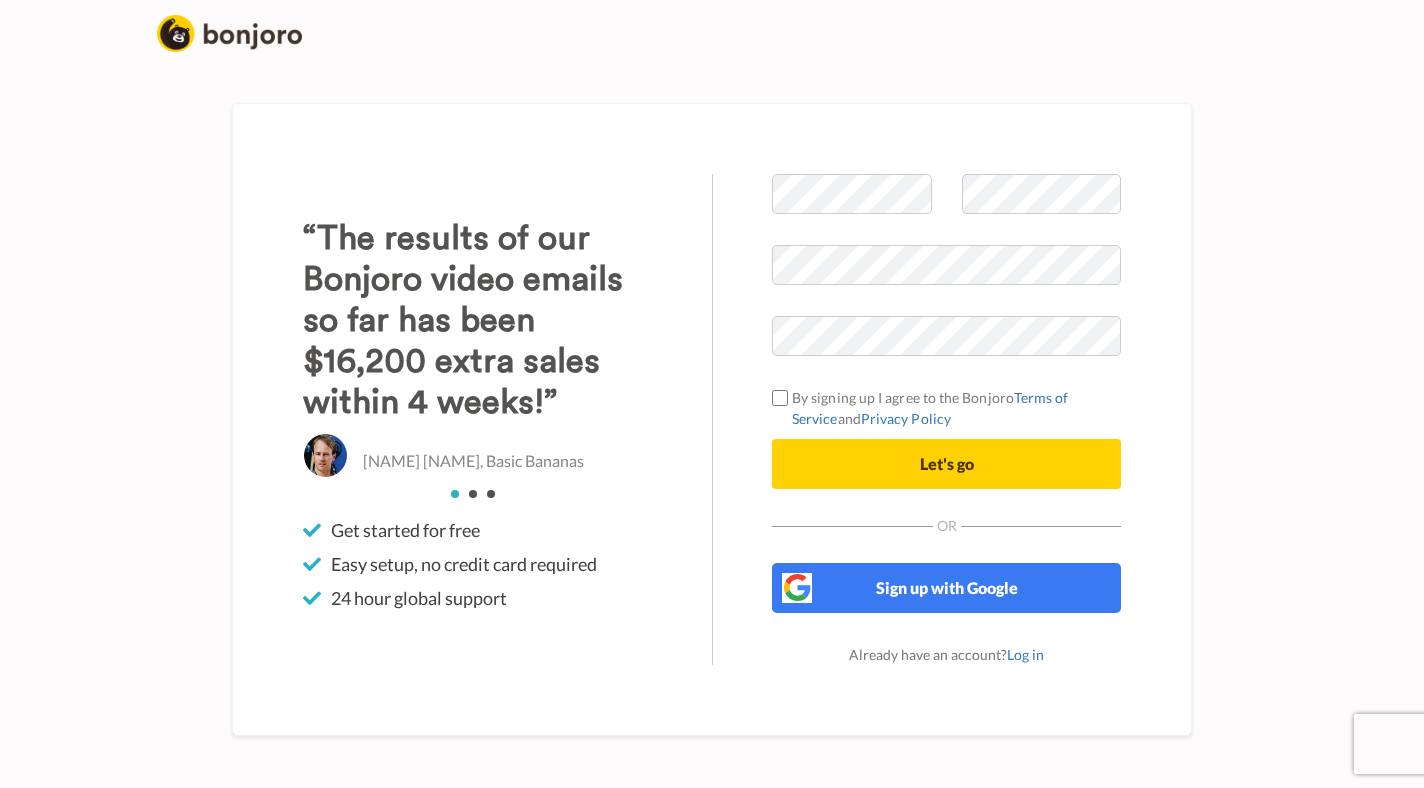 scroll, scrollTop: 0, scrollLeft: 0, axis: both 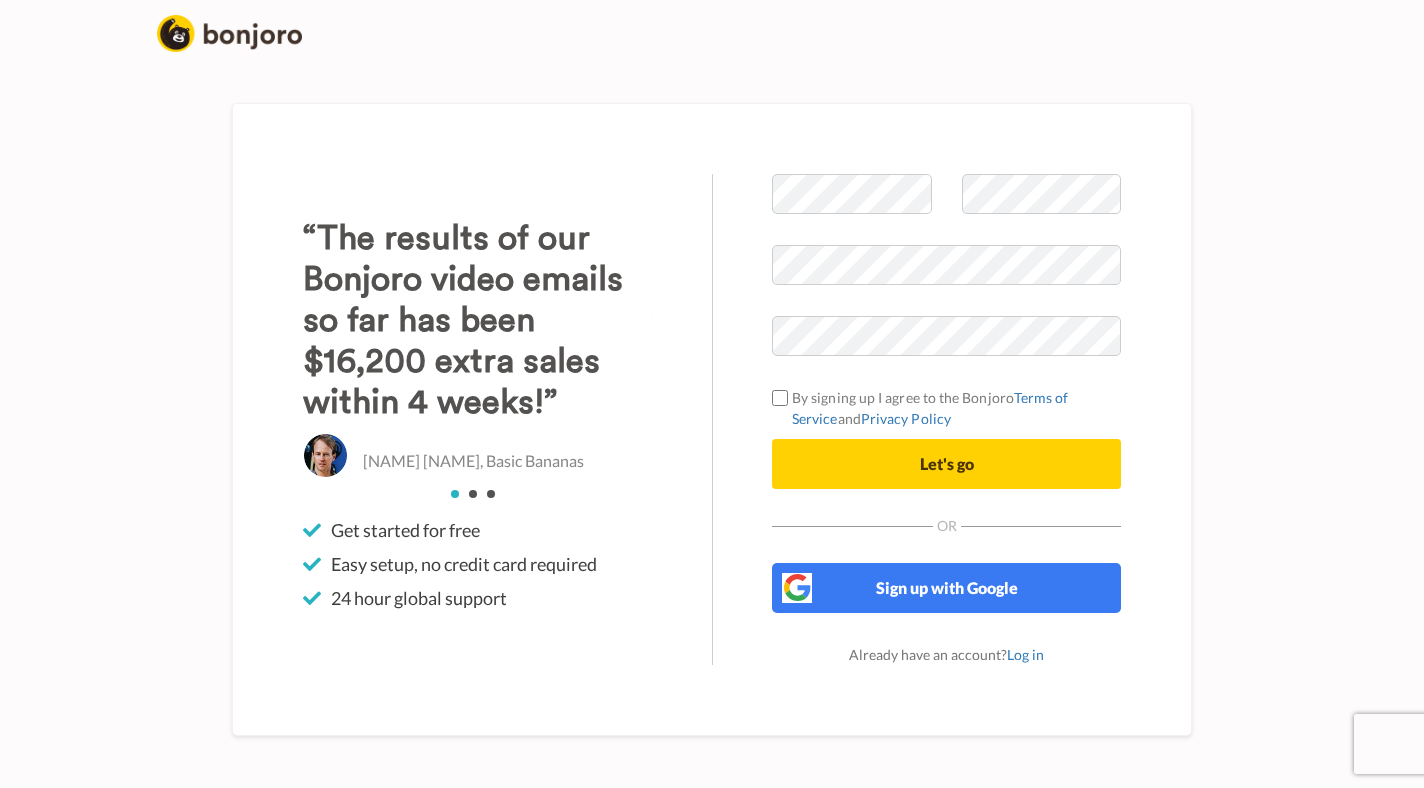 click on "By signing up I agree to the Bonjoro  Terms of Service  and
Privacy Policy
Let's go" at bounding box center [946, 331] 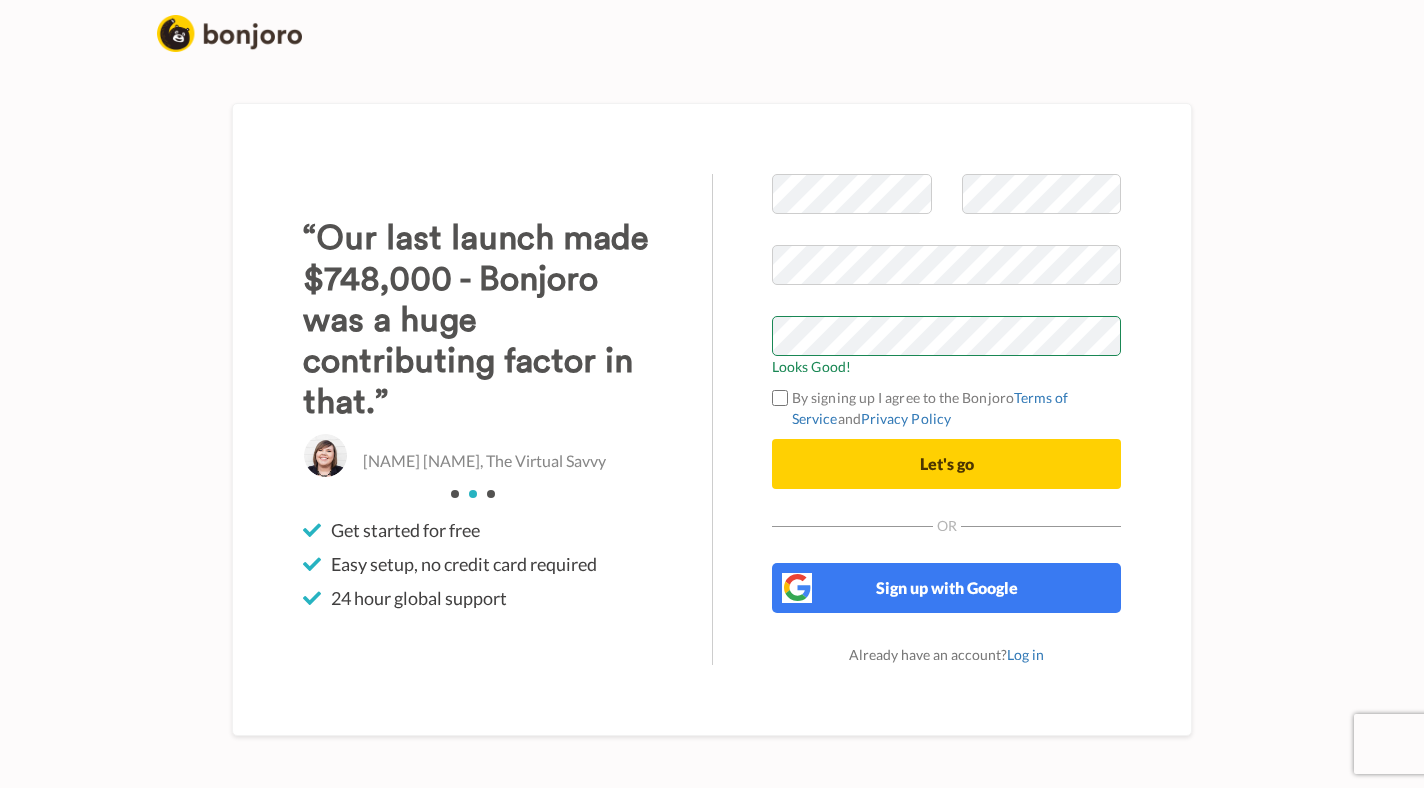 click on "By signing up I agree to the Bonjoro  Terms of Service  and
Privacy Policy" at bounding box center [946, 408] 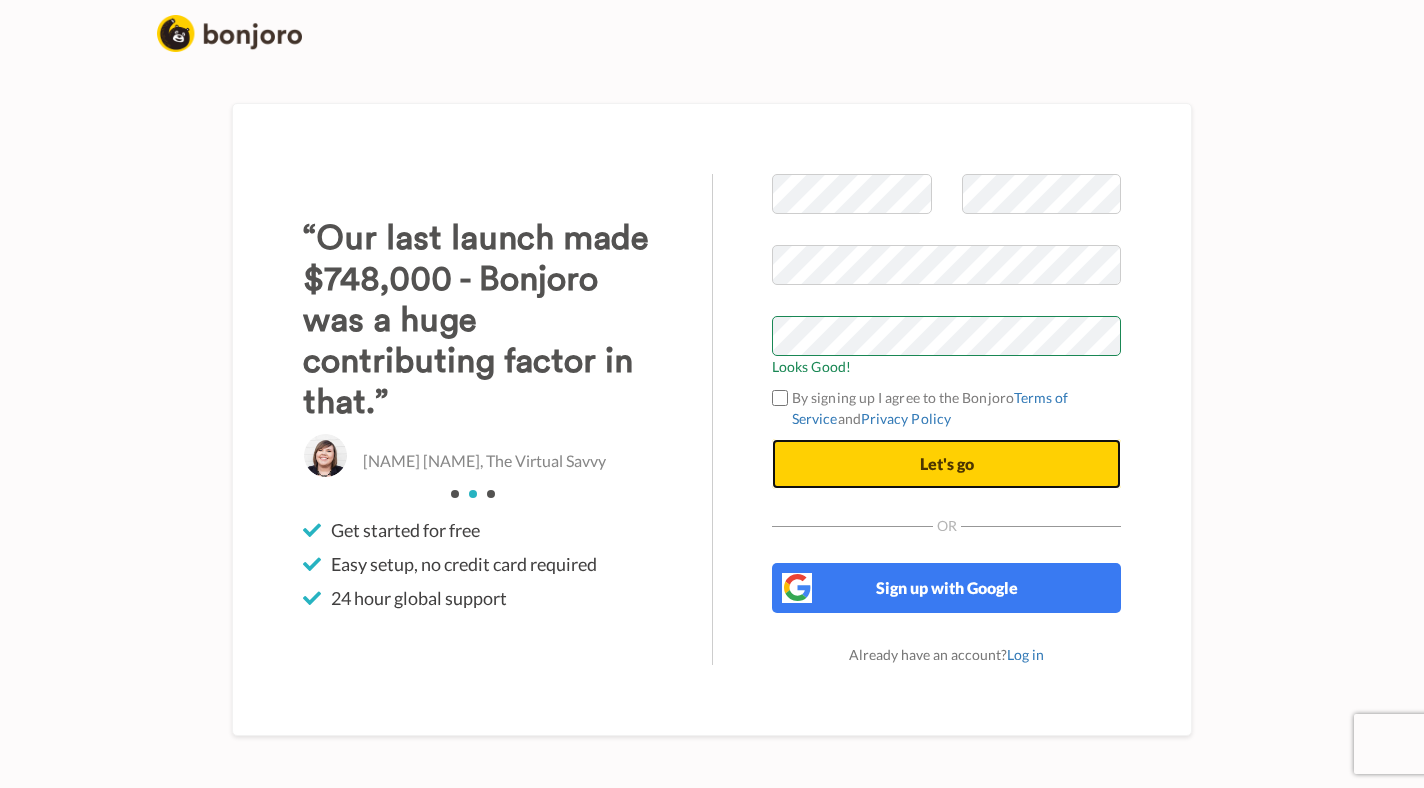 click on "Let's go" at bounding box center (946, 464) 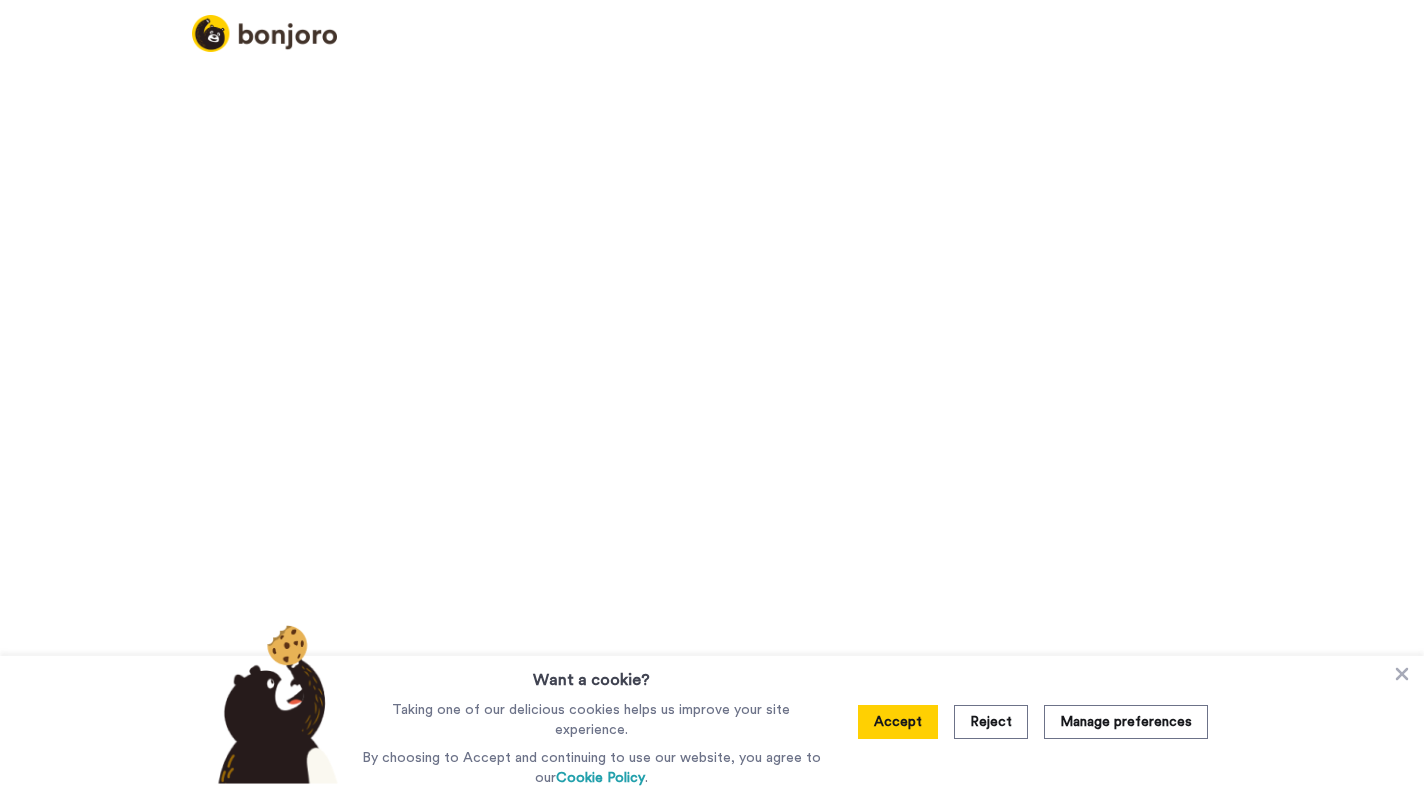 scroll, scrollTop: 0, scrollLeft: 0, axis: both 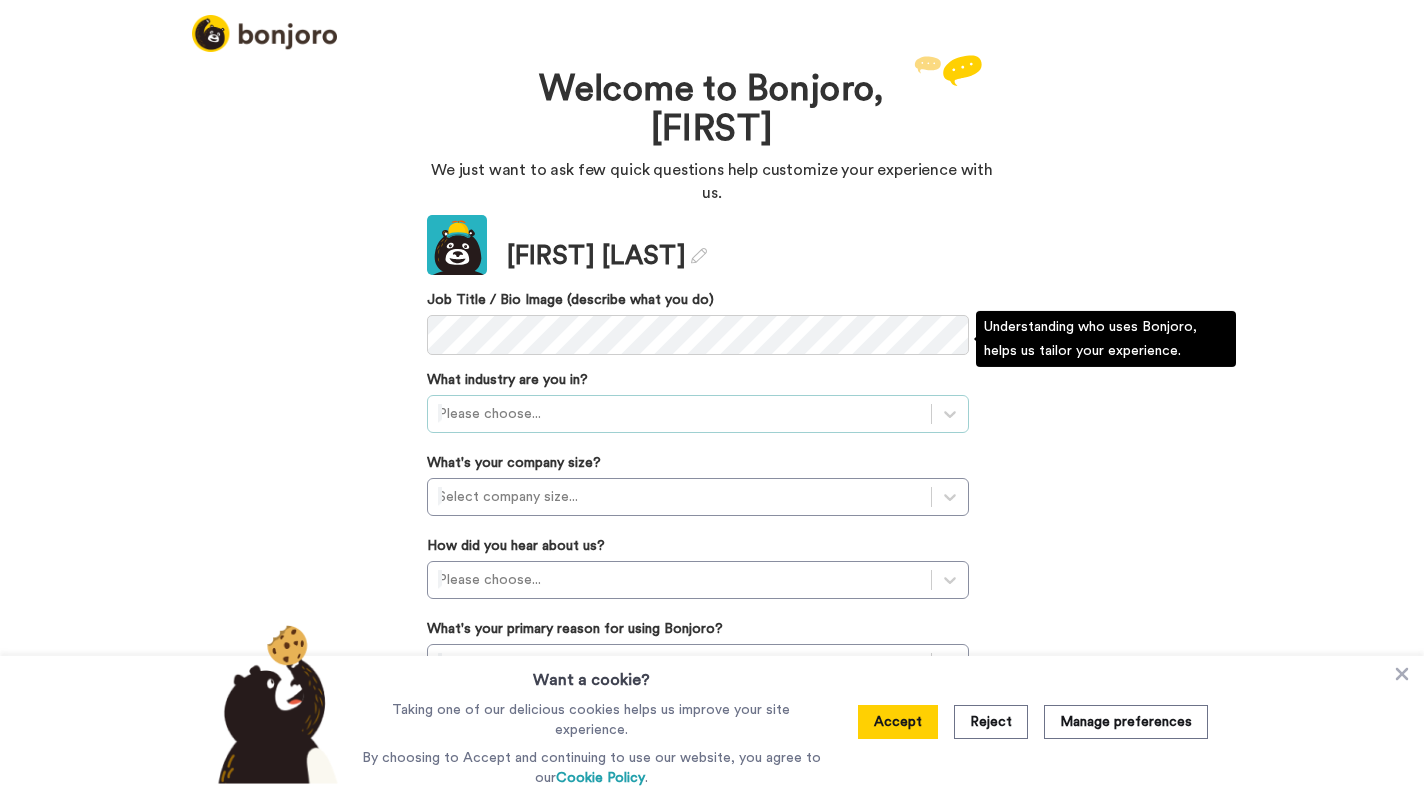 click at bounding box center [679, 414] 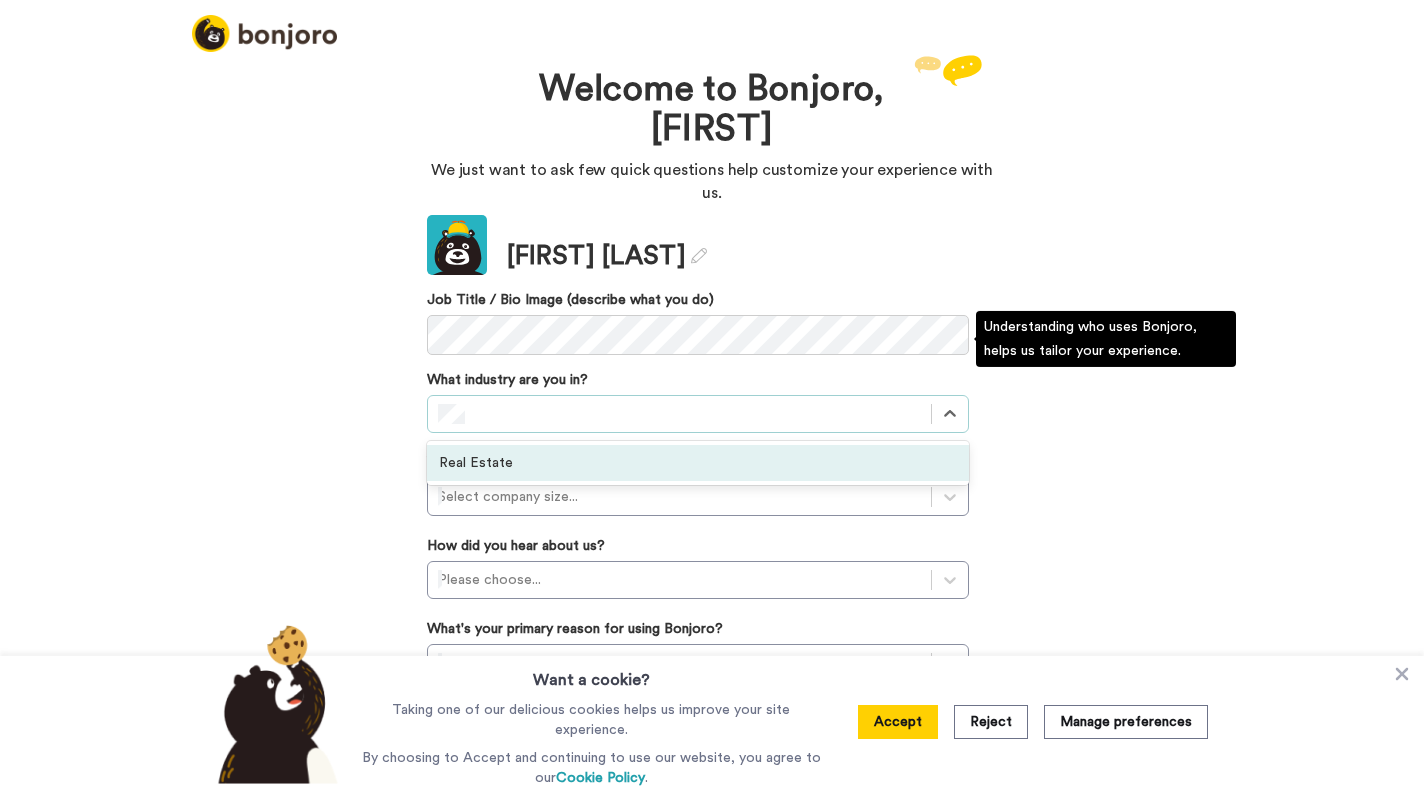 click on "Real Estate" at bounding box center [698, 463] 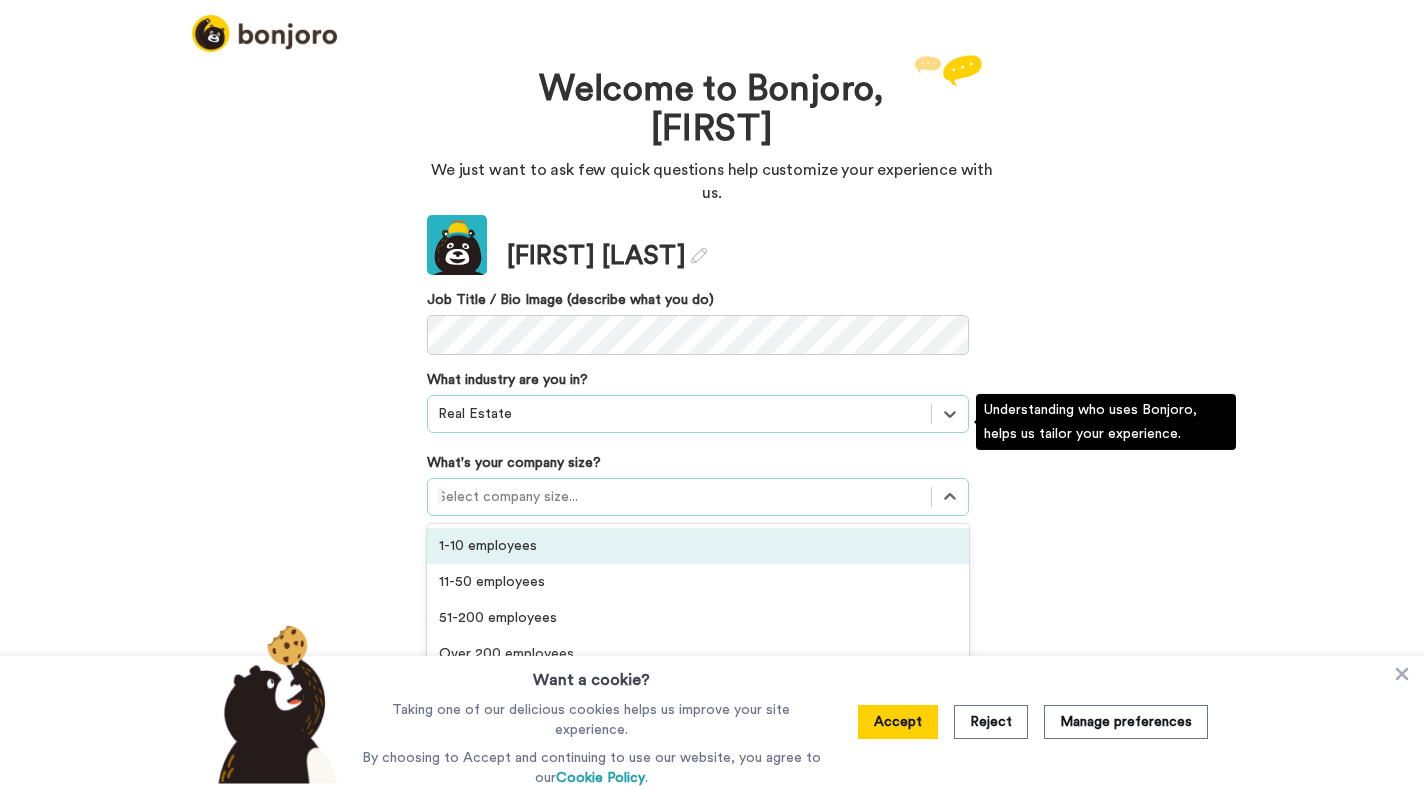 click at bounding box center (679, 497) 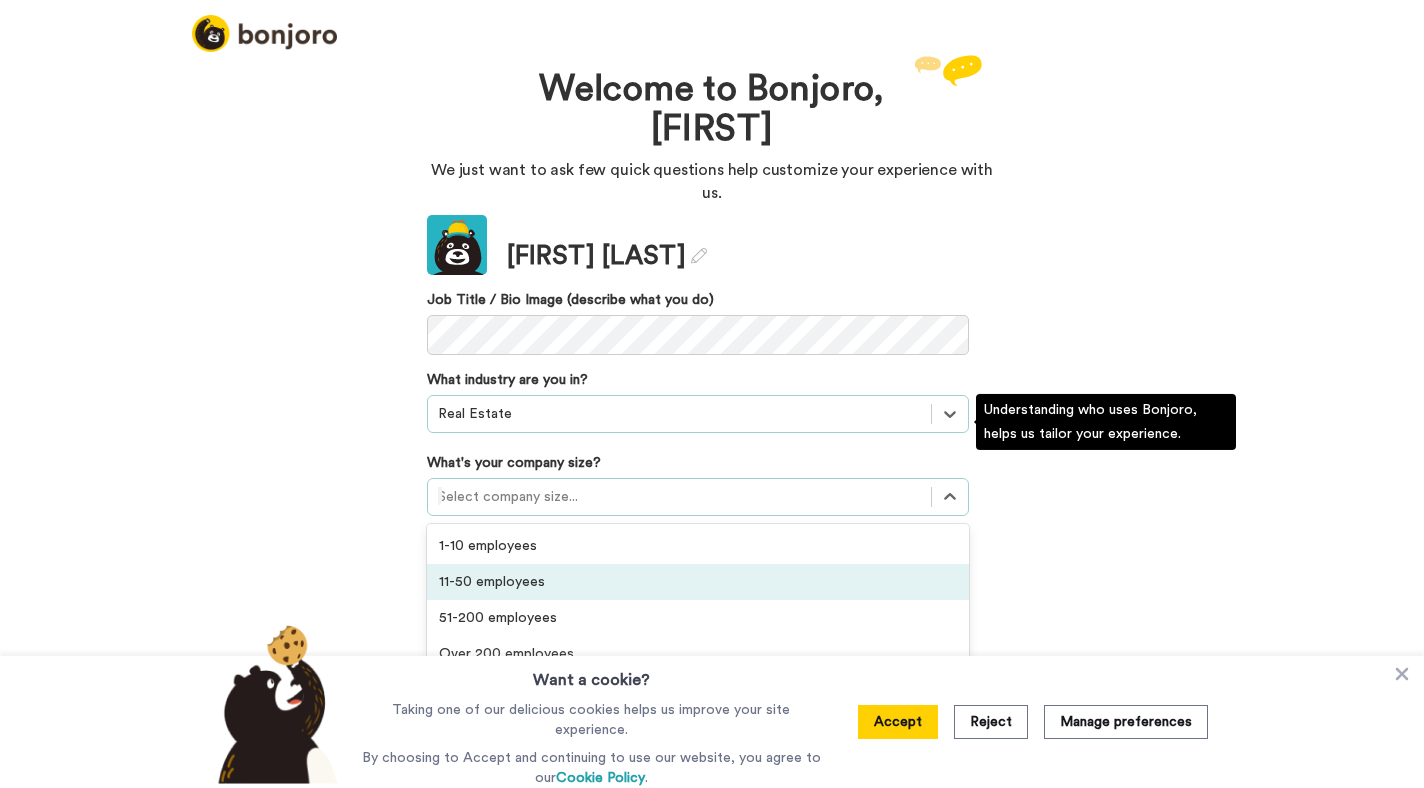 click on "11-50 employees" at bounding box center (698, 582) 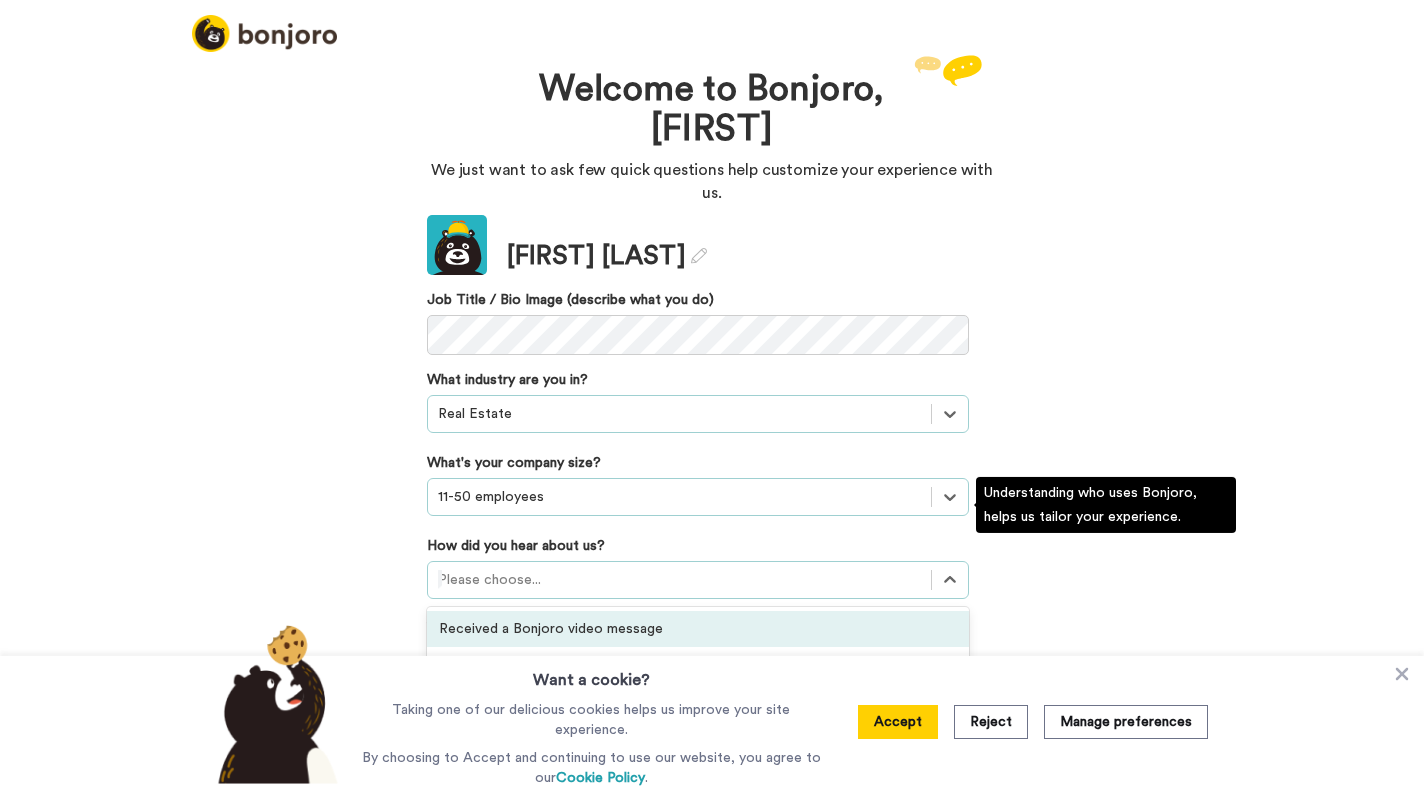 click on "Please choose..." at bounding box center [679, 580] 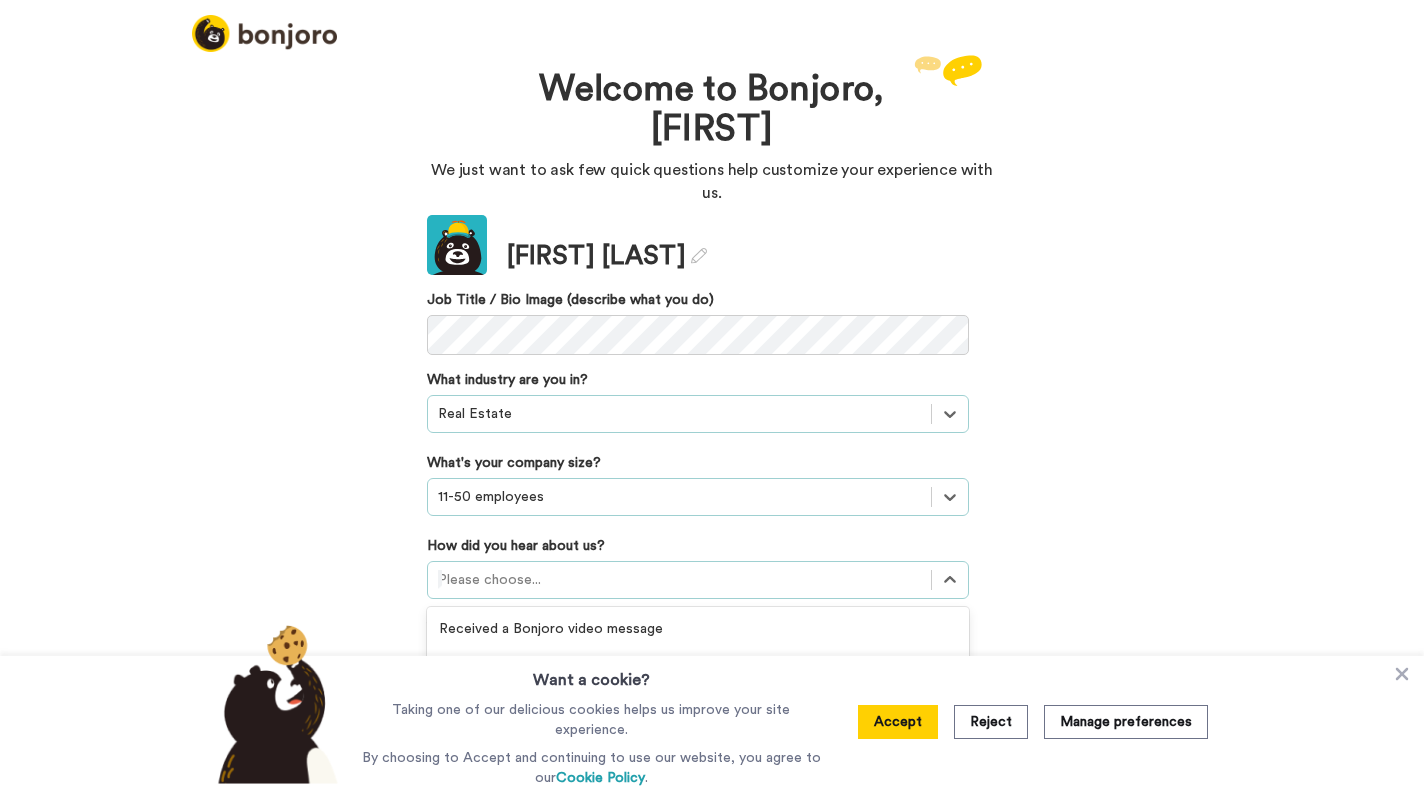 click 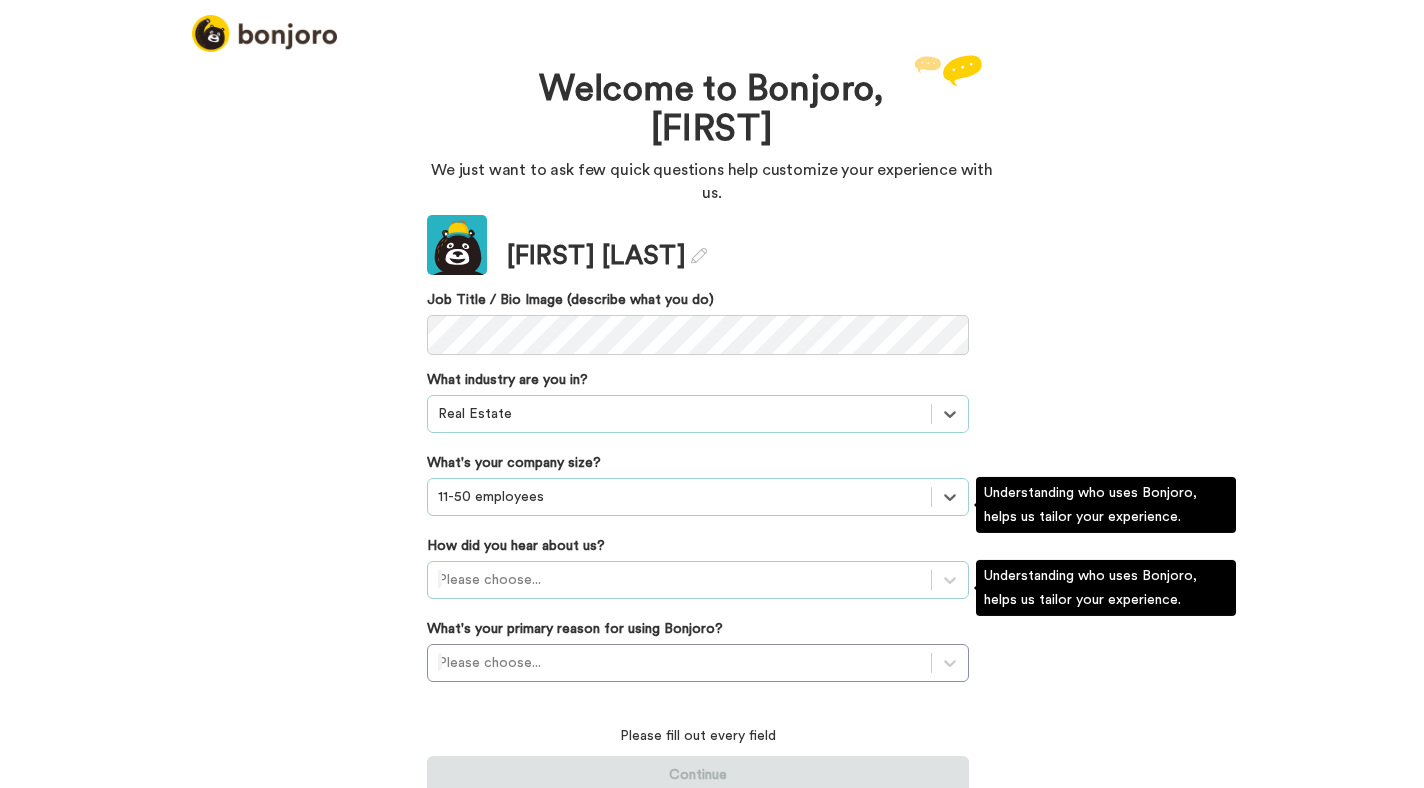 click at bounding box center (679, 580) 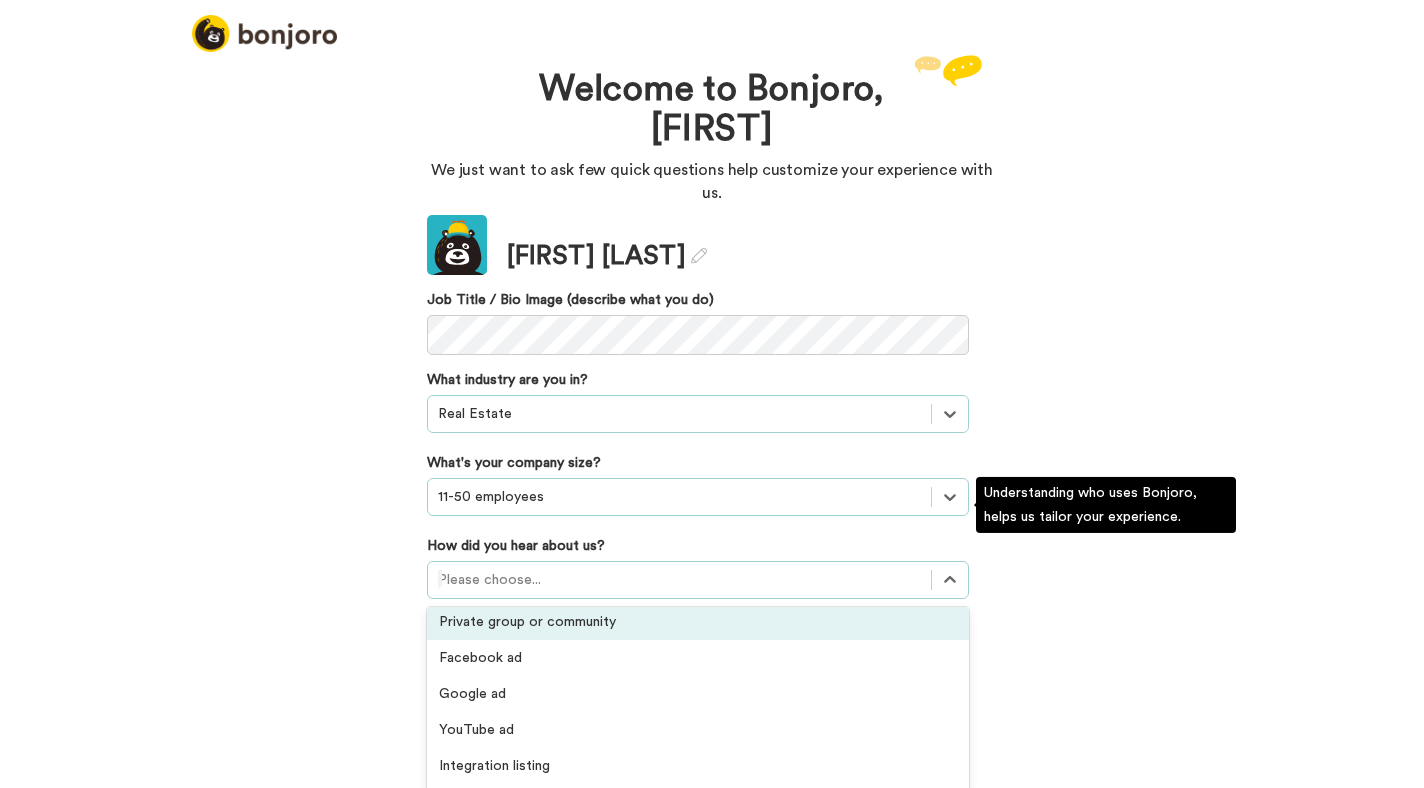 scroll, scrollTop: 262, scrollLeft: 0, axis: vertical 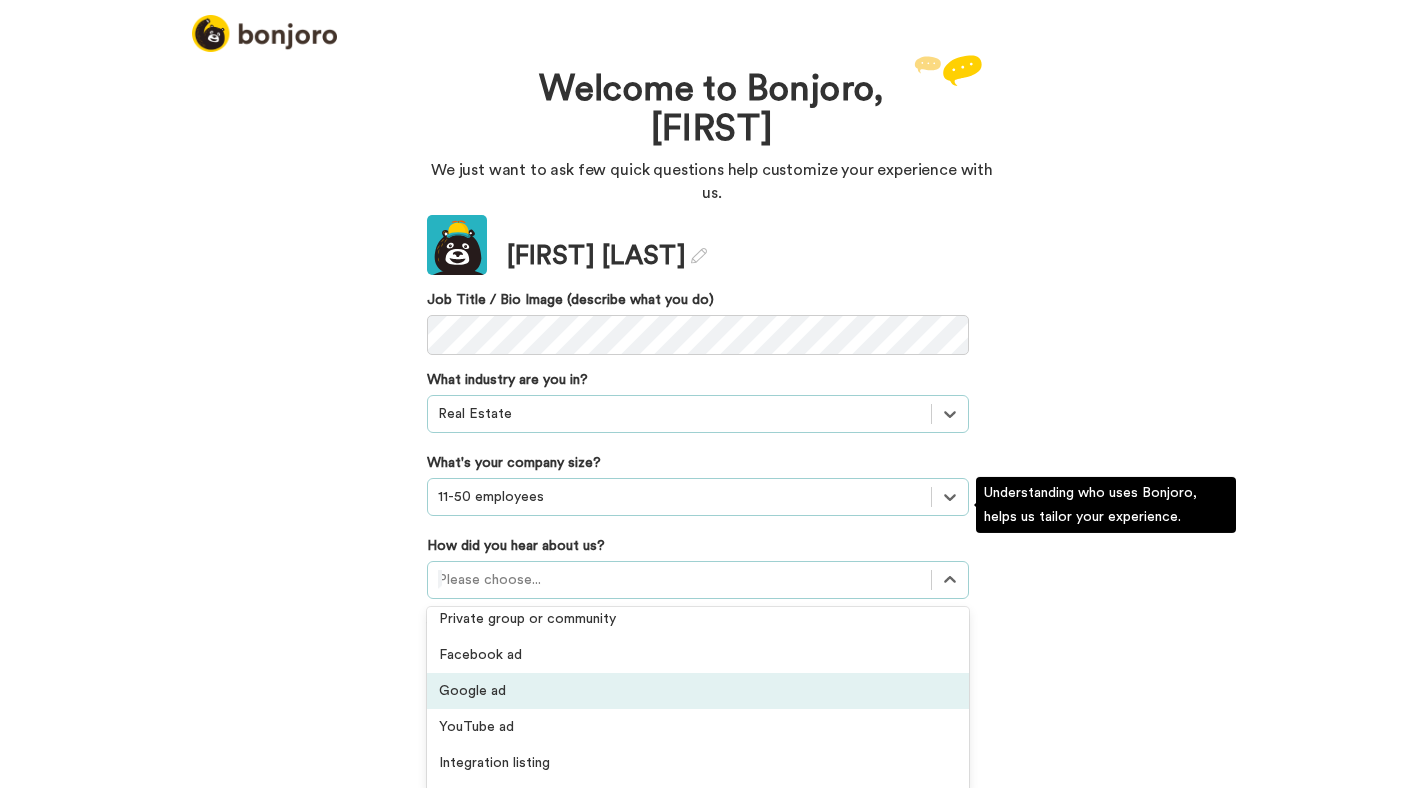 click on "Google ad" at bounding box center [698, 691] 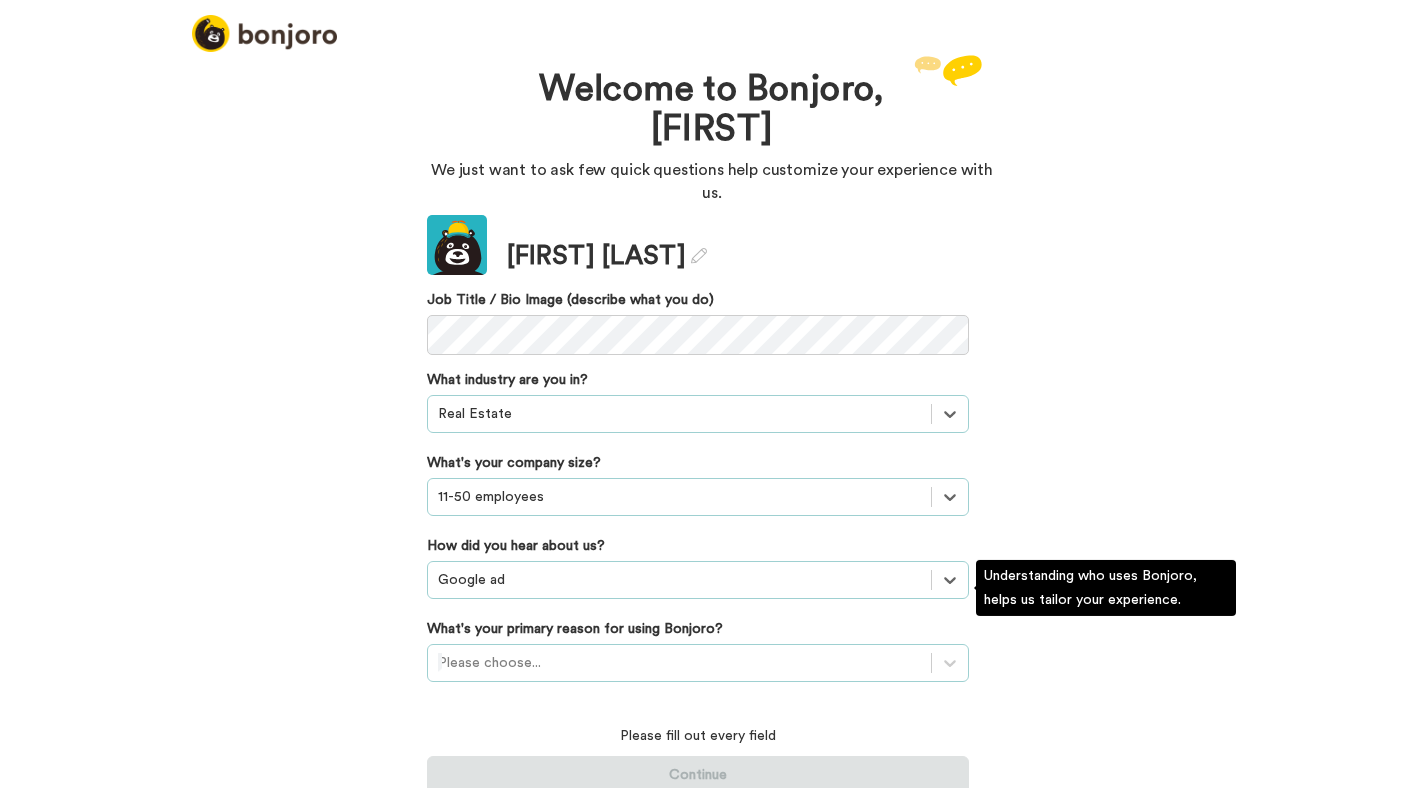 click on "Please choose..." at bounding box center [698, 663] 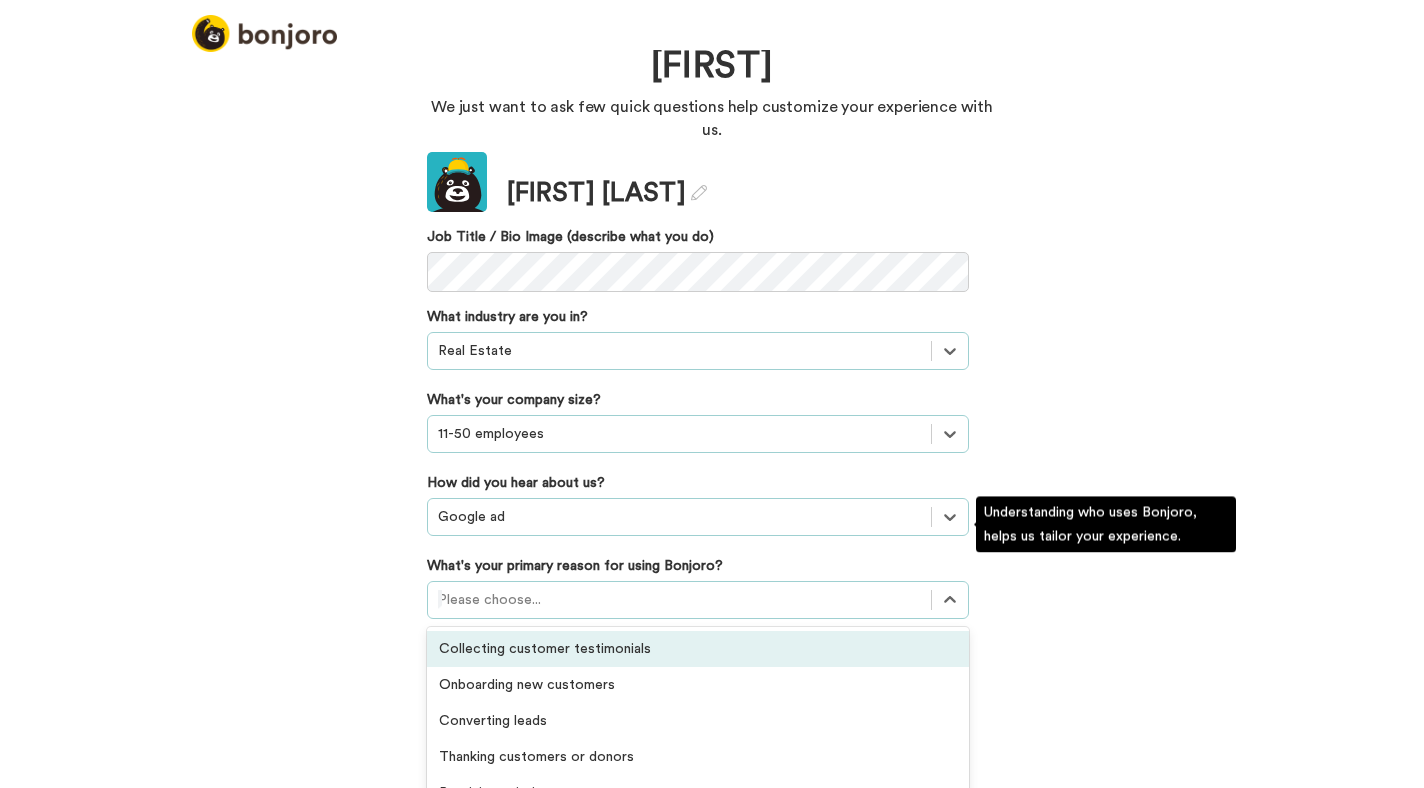 click on "Collecting customer testimonials" at bounding box center (698, 649) 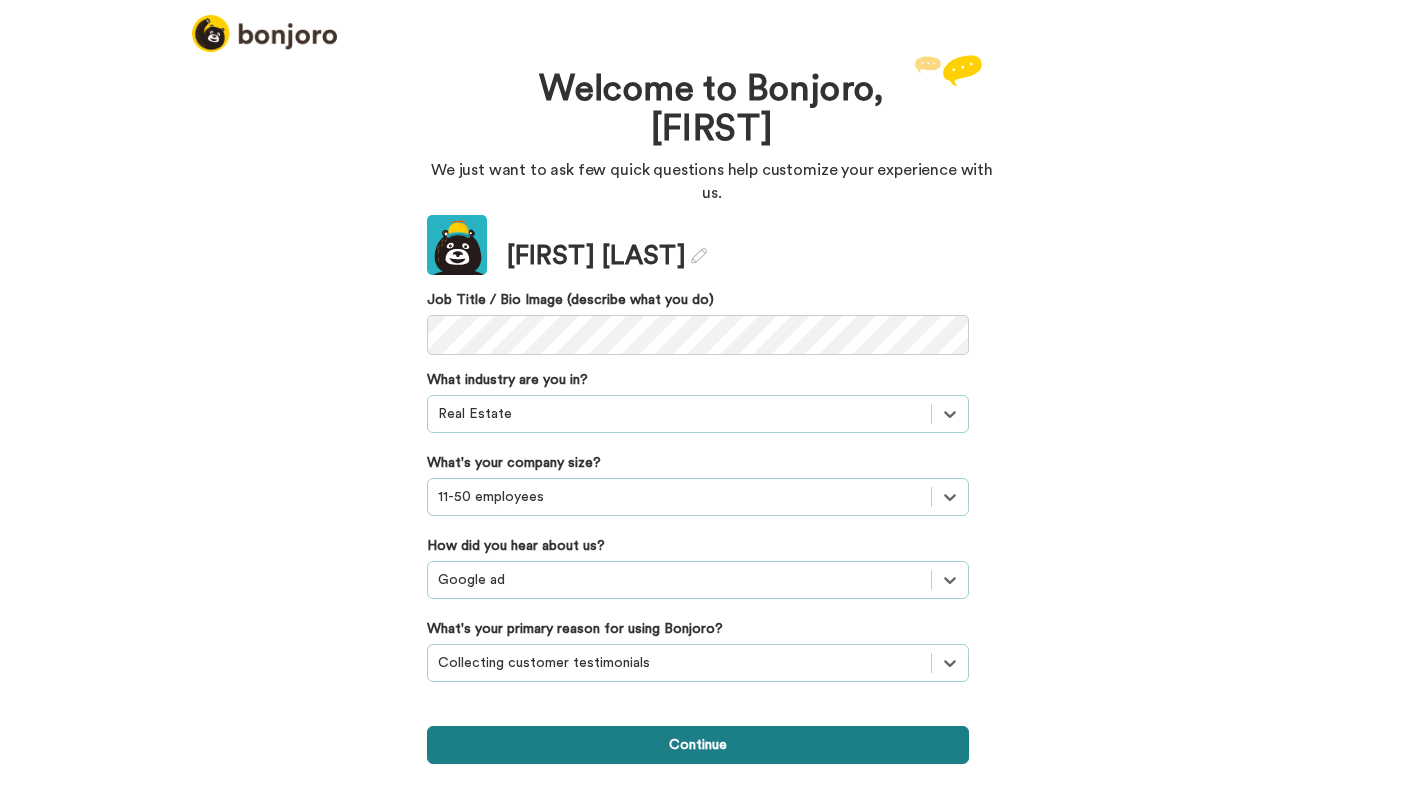 click on "Continue" at bounding box center (698, 745) 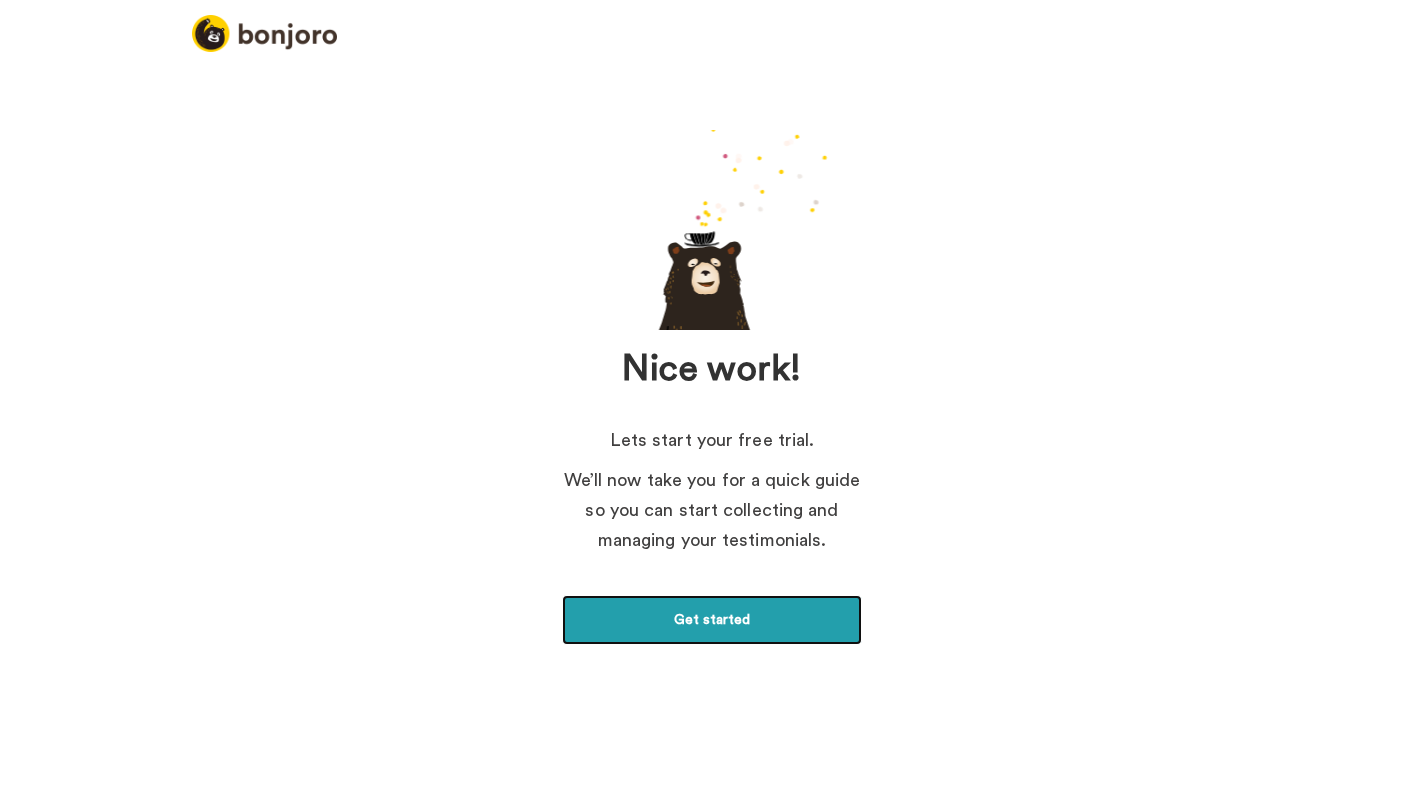 click on "Get started" at bounding box center [712, 620] 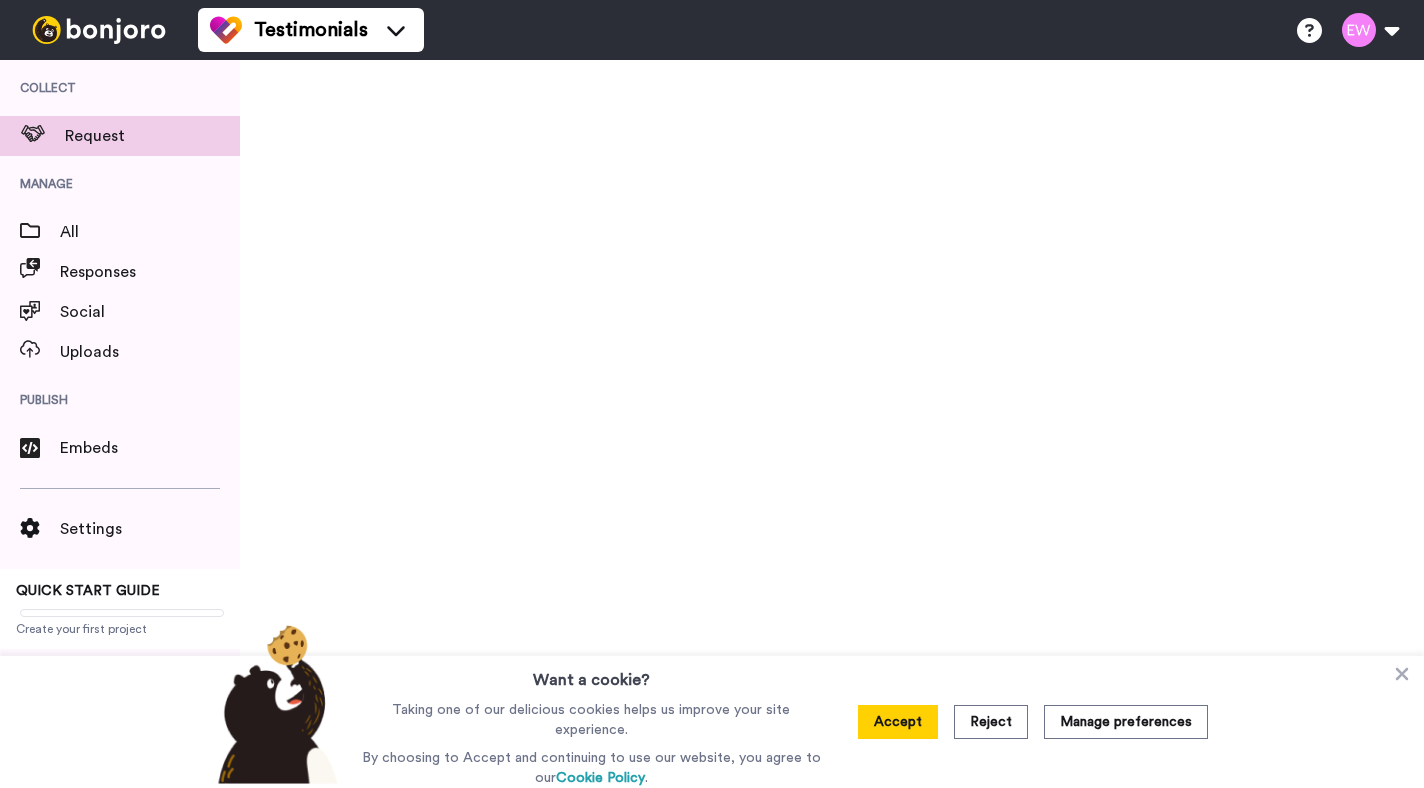 scroll, scrollTop: 0, scrollLeft: 0, axis: both 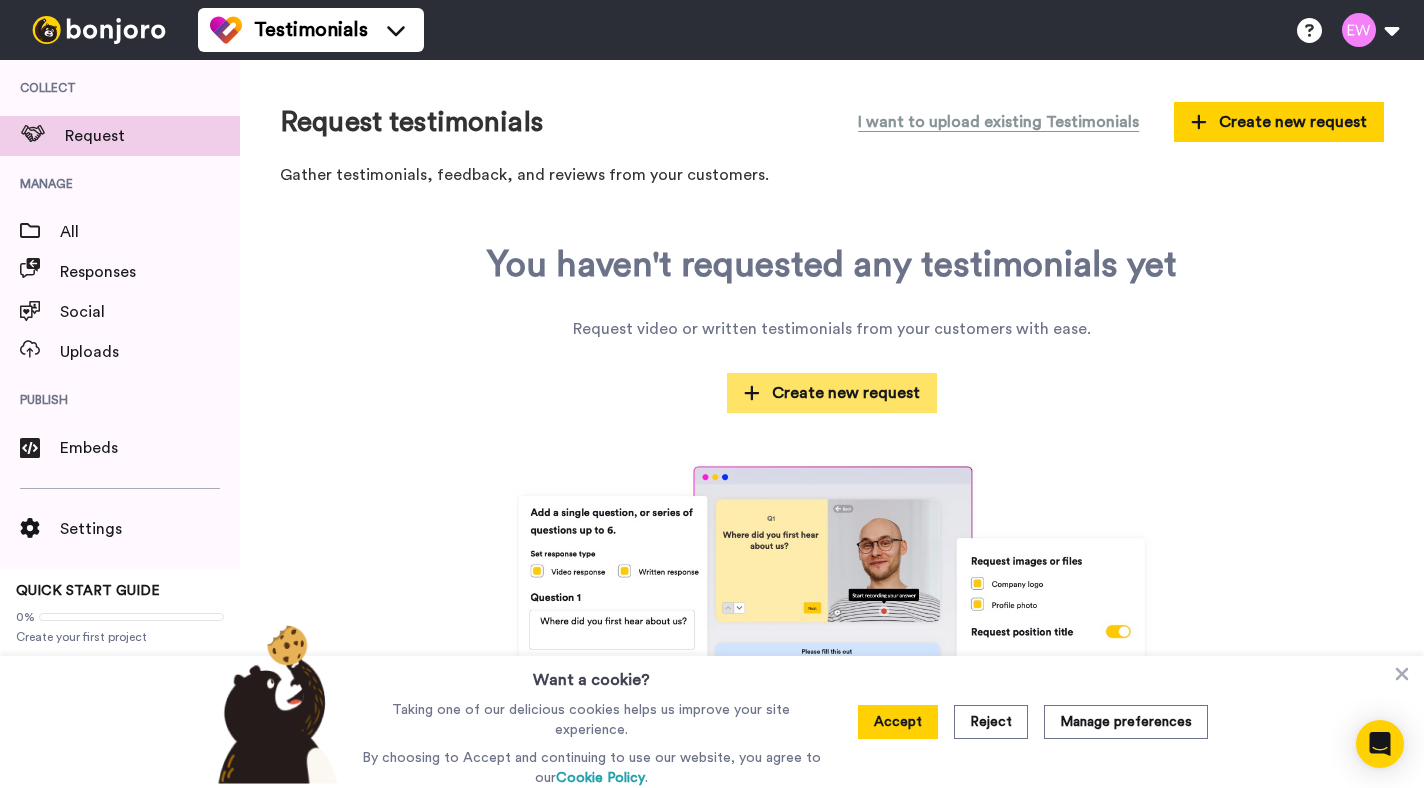 click on "Create new request" at bounding box center (832, 393) 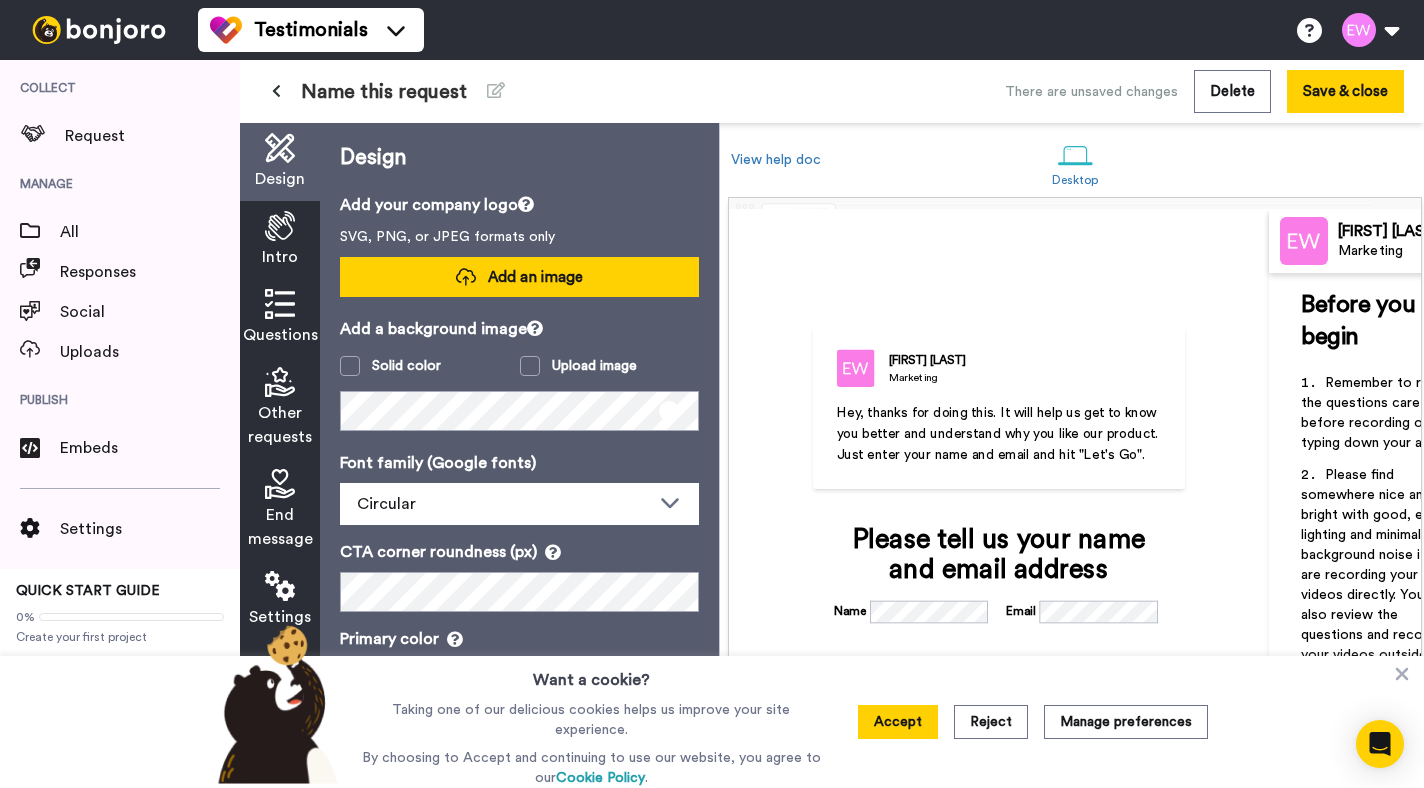 click on "Add an image" at bounding box center (535, 277) 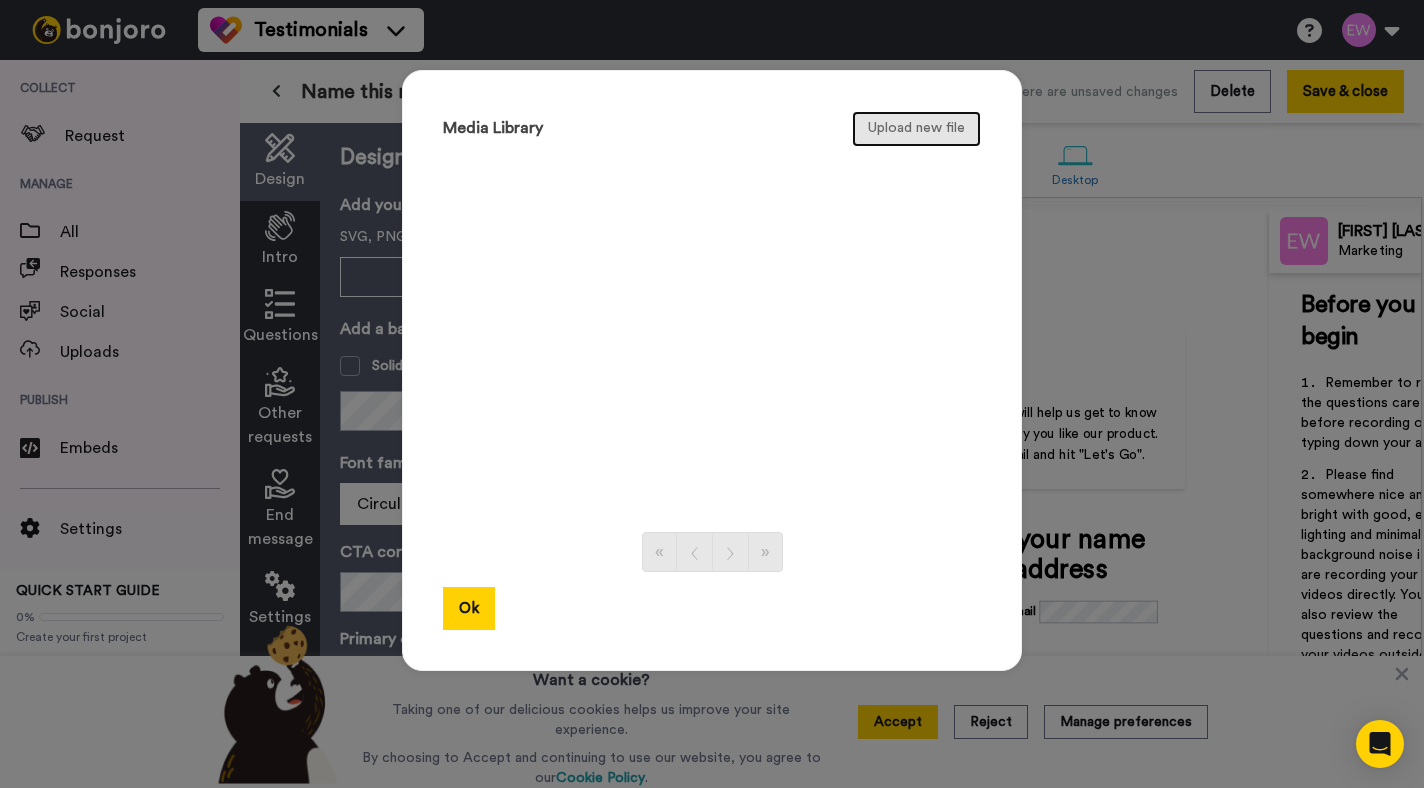 click on "Upload new file" at bounding box center [916, 129] 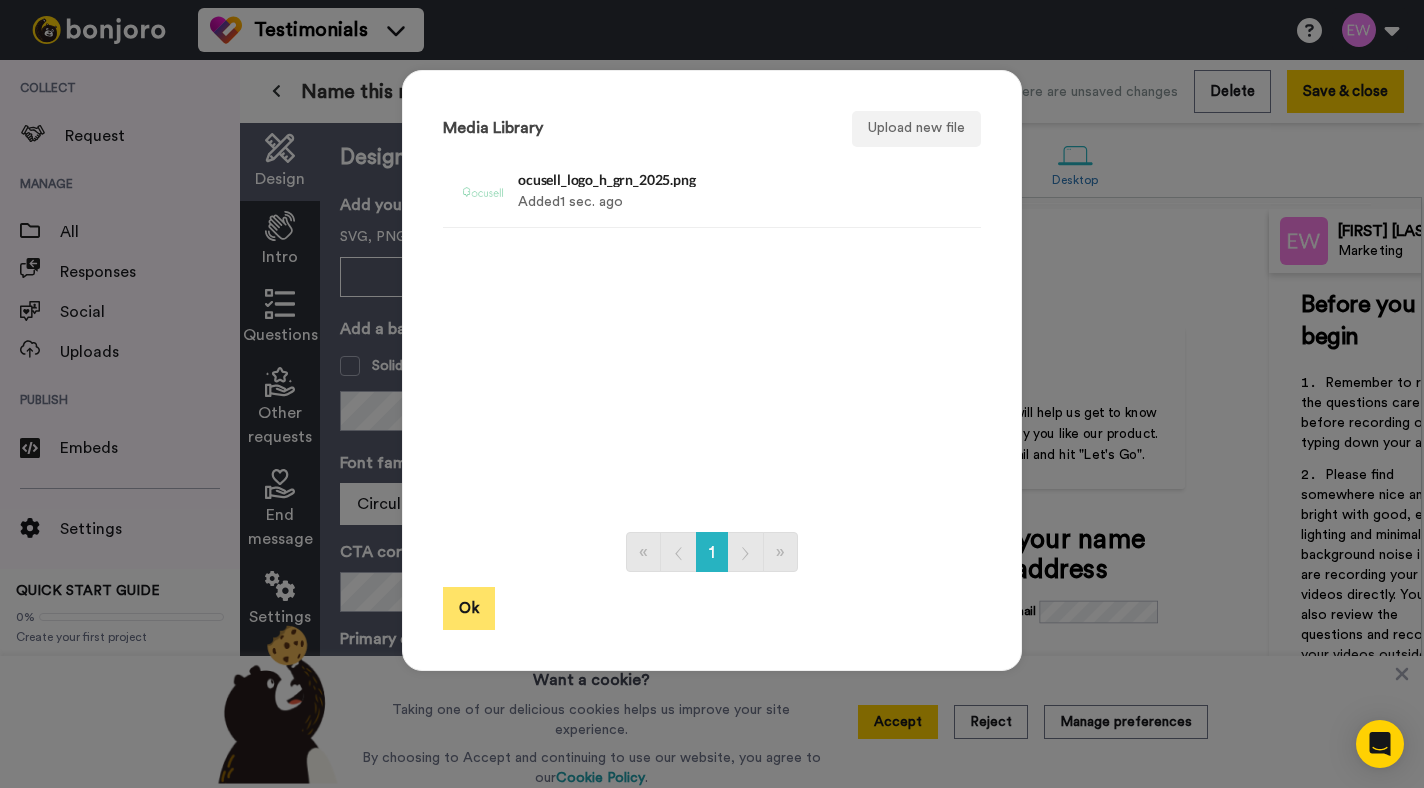 click on "Ok" at bounding box center (469, 608) 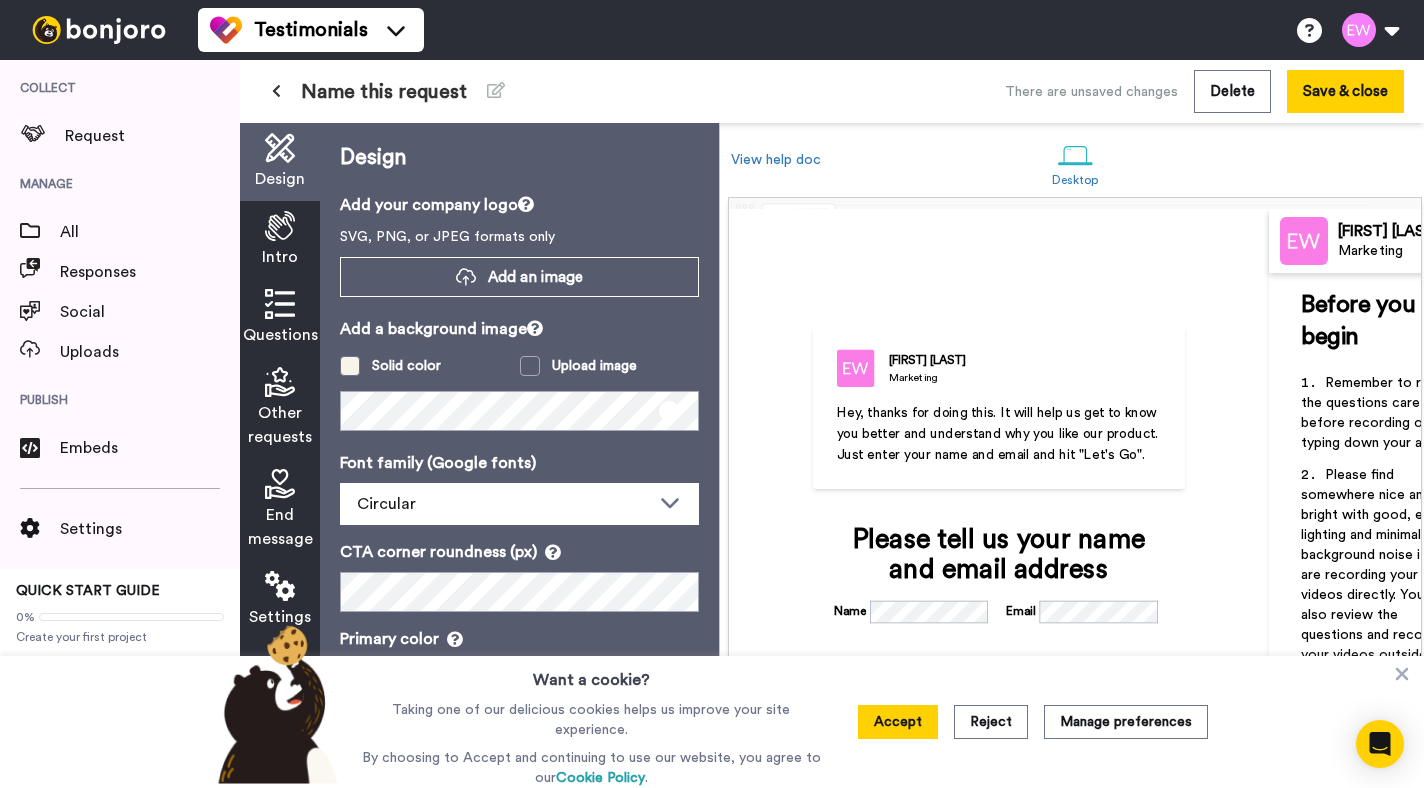 click at bounding box center (350, 366) 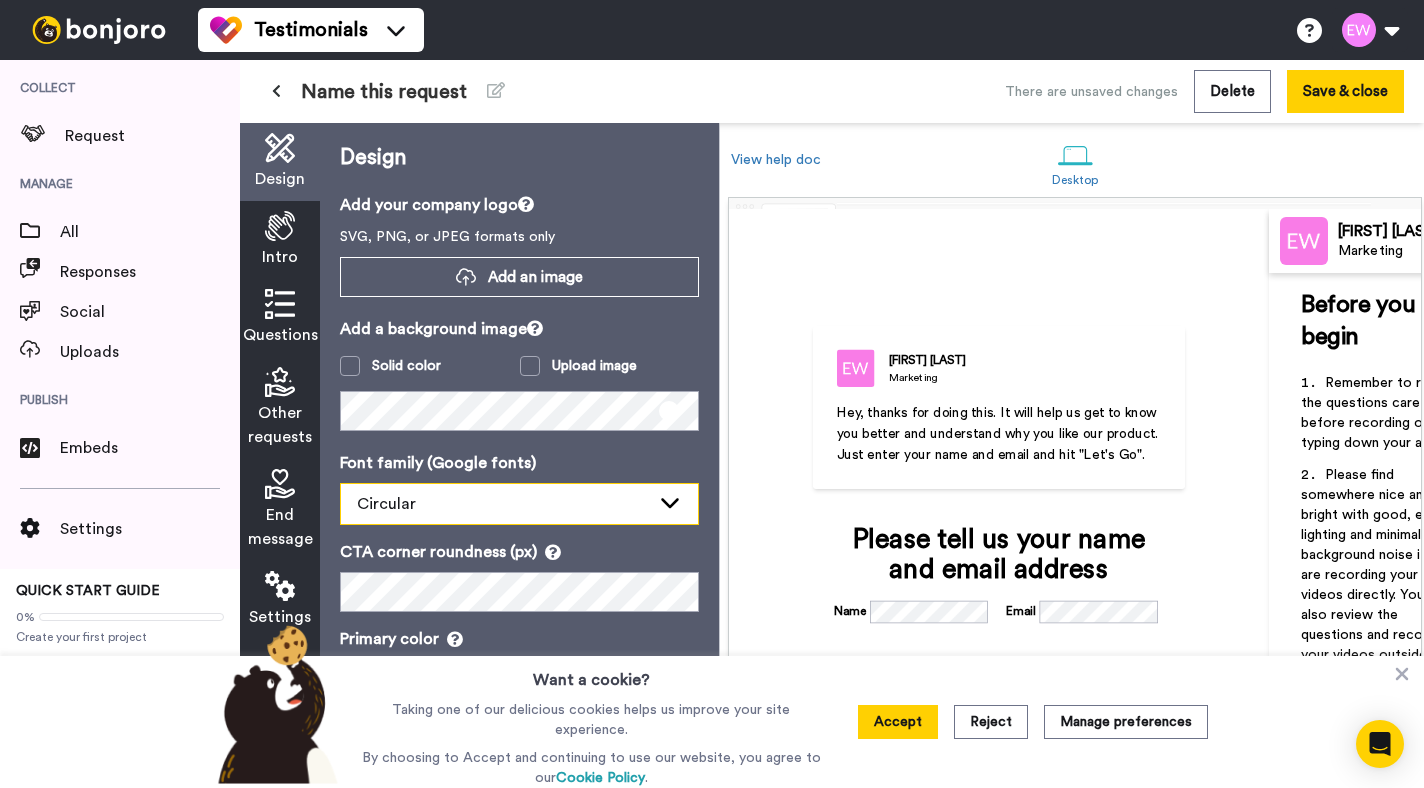 scroll, scrollTop: 125, scrollLeft: 0, axis: vertical 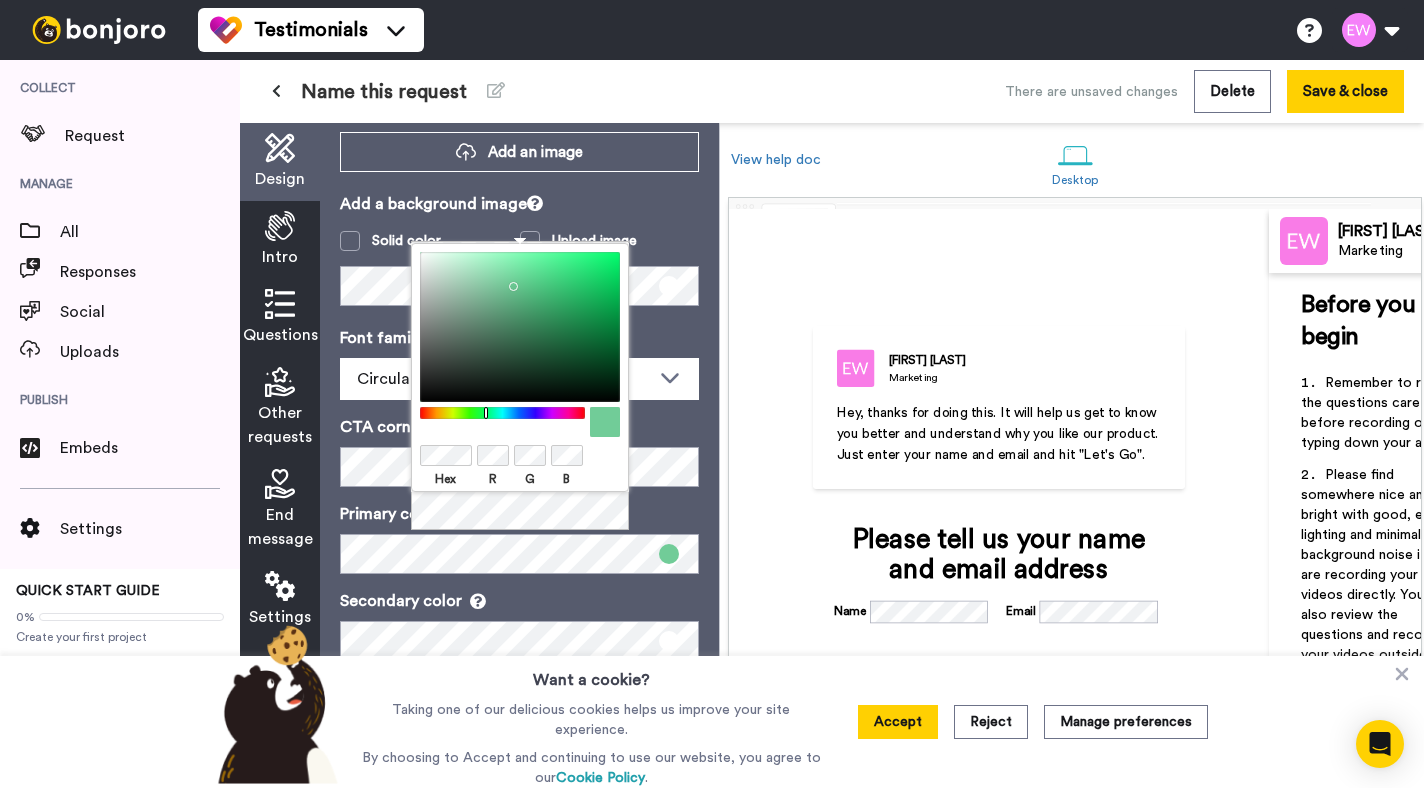 click on "Secondary color" at bounding box center (519, 601) 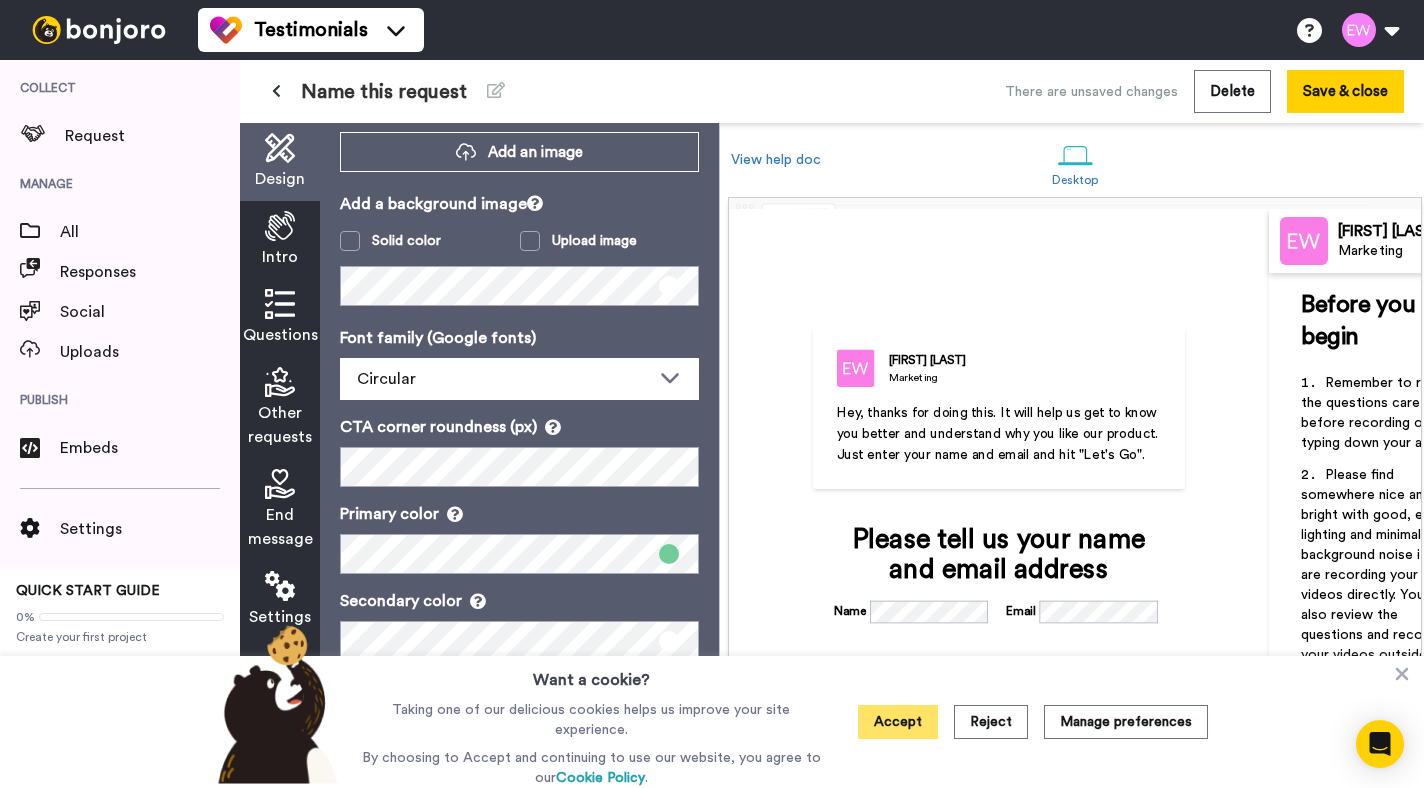 click on "Accept" at bounding box center (898, 722) 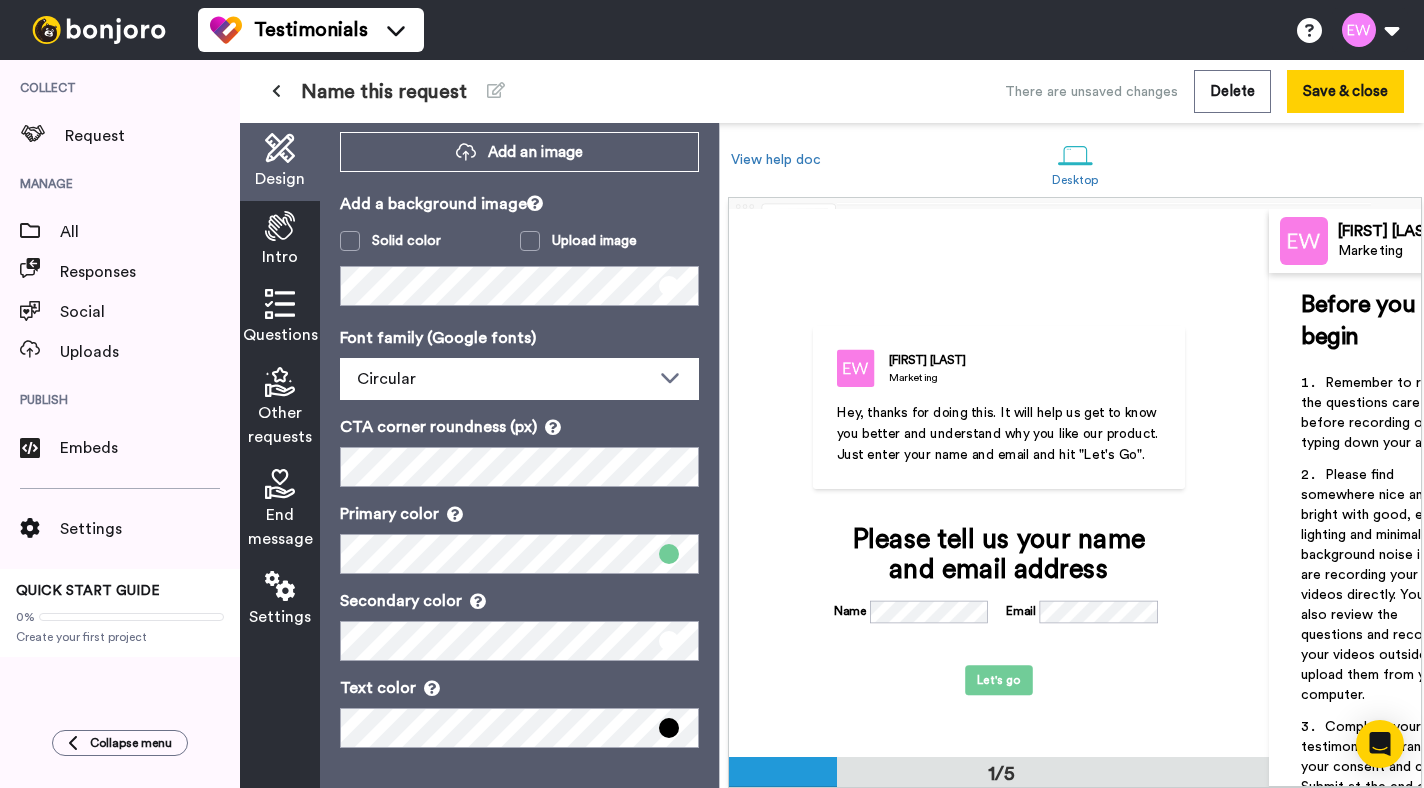 click at bounding box center [669, 728] 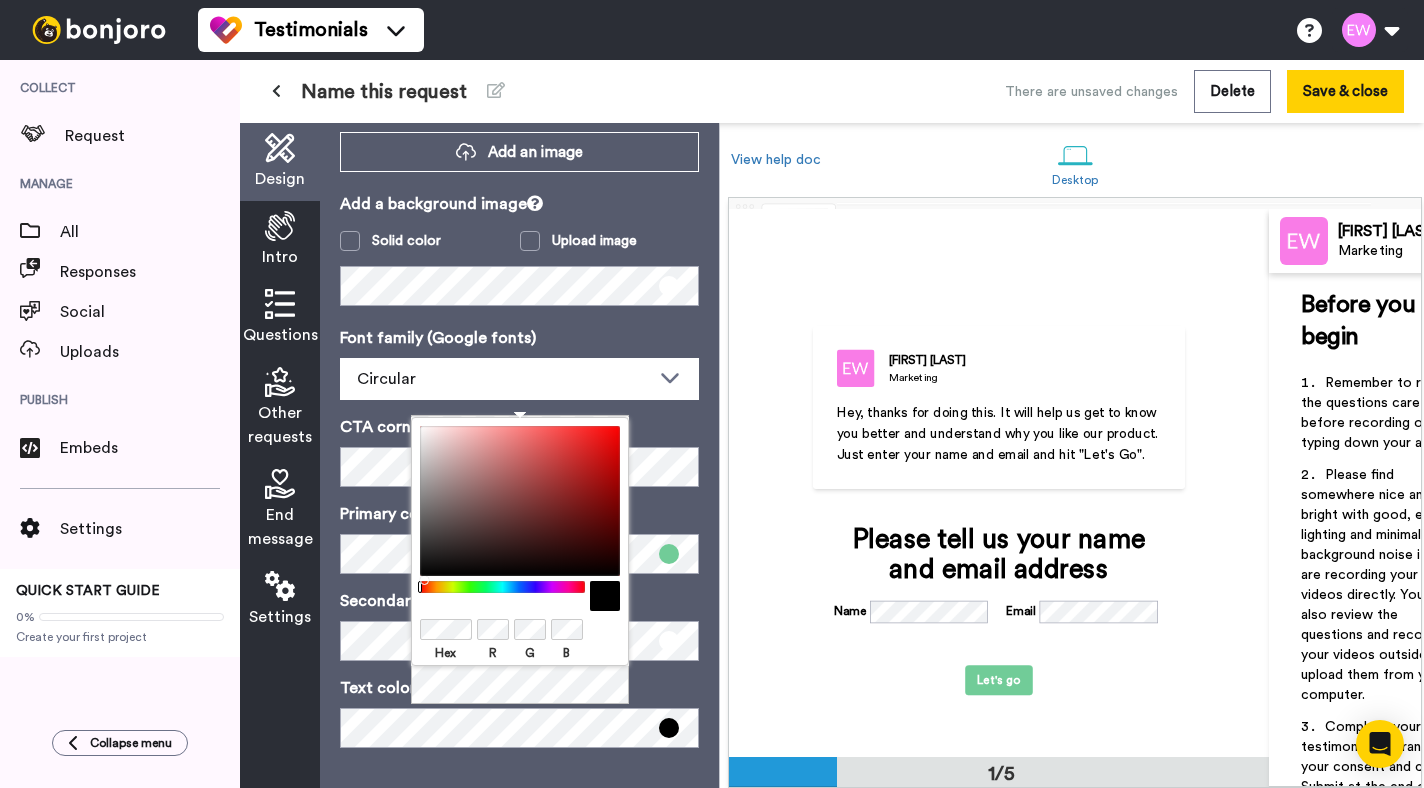 click on "Hex R G B" at bounding box center (520, 561) 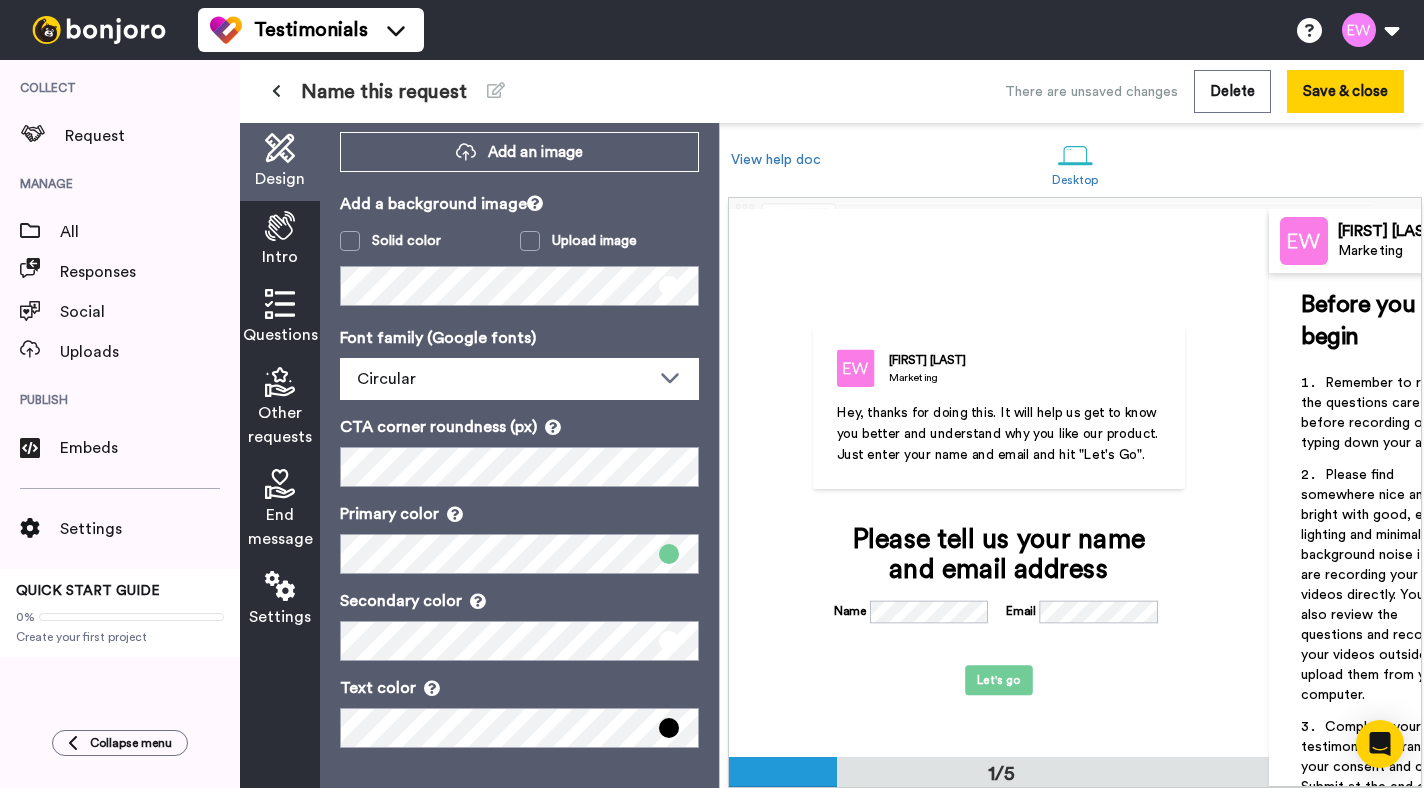 click at bounding box center (280, 226) 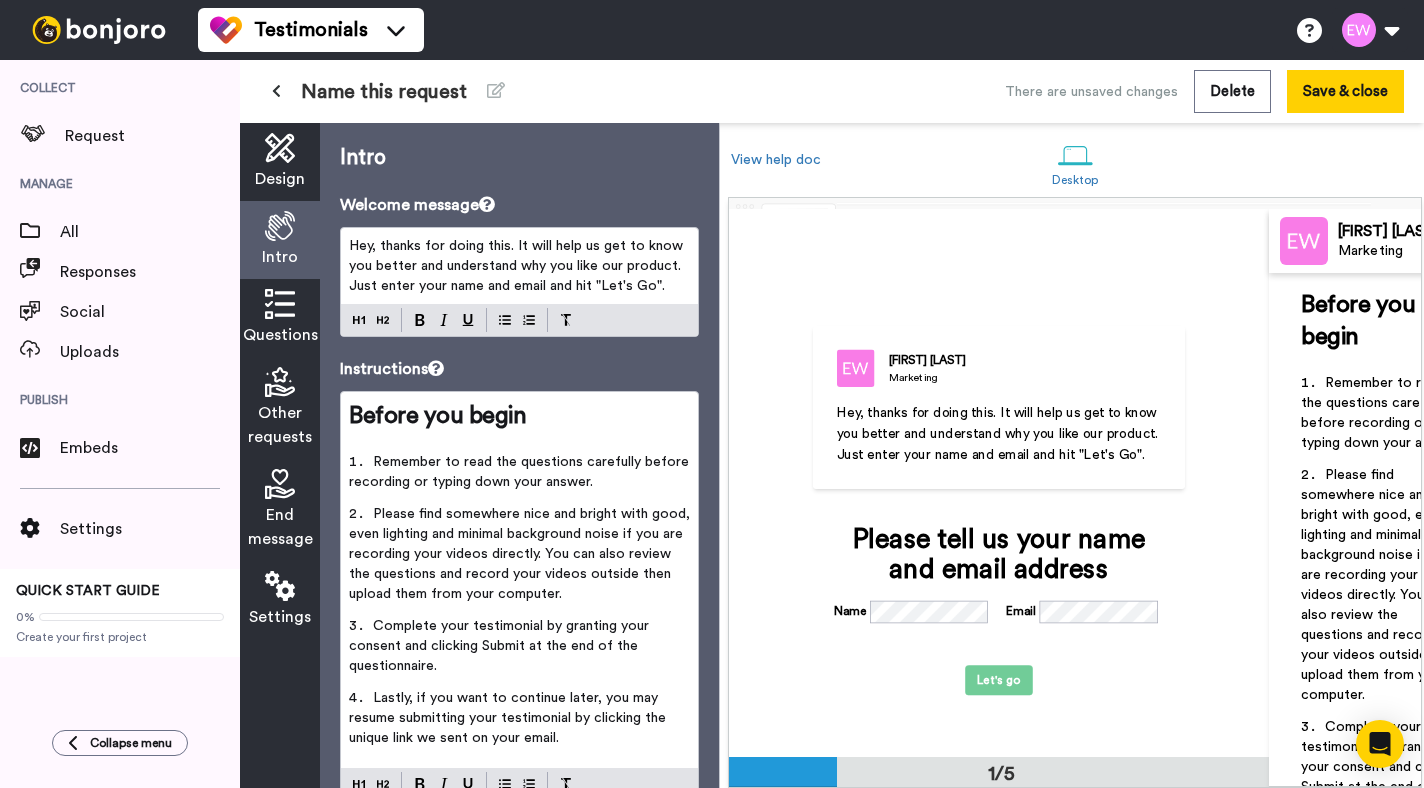scroll, scrollTop: 73, scrollLeft: 0, axis: vertical 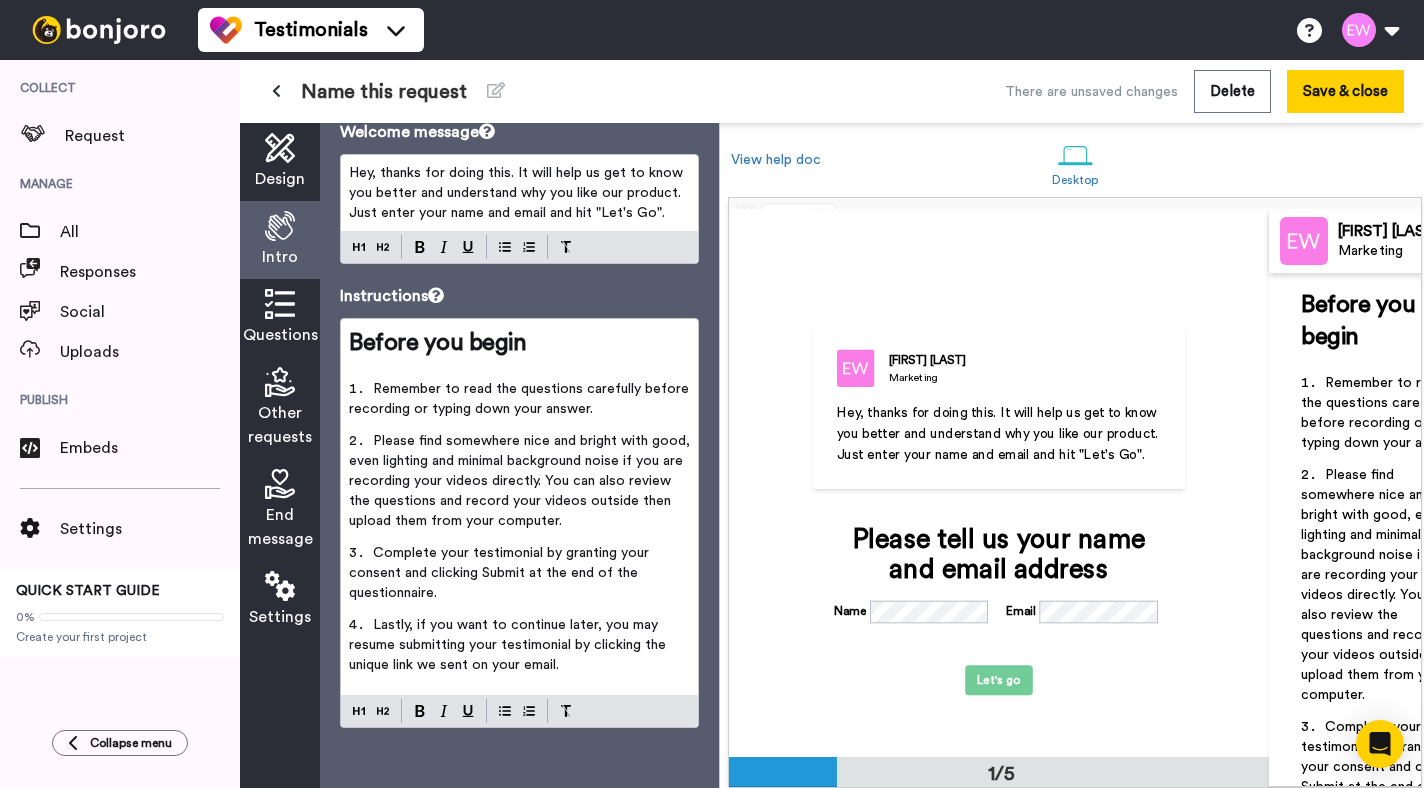 click at bounding box center (280, 304) 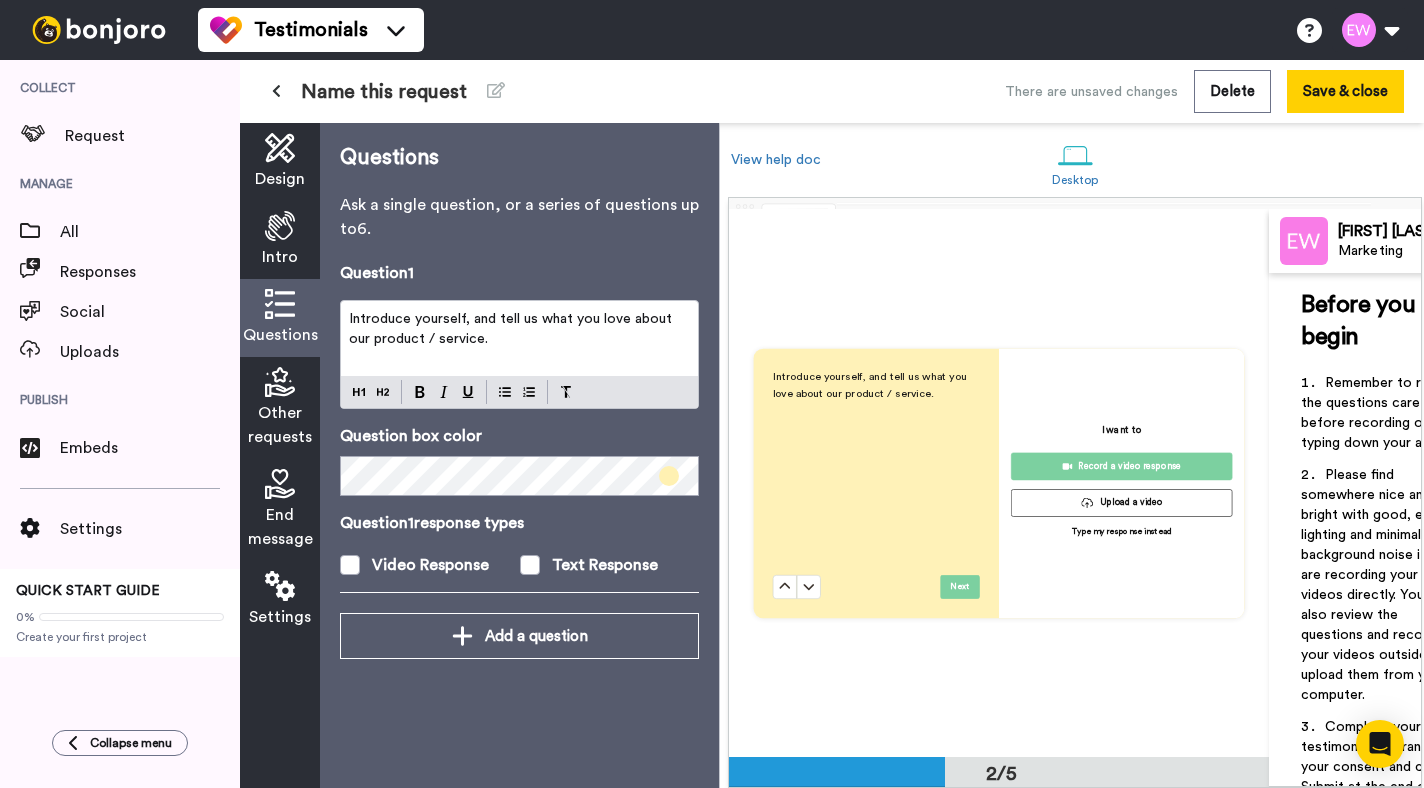 scroll, scrollTop: 548, scrollLeft: 0, axis: vertical 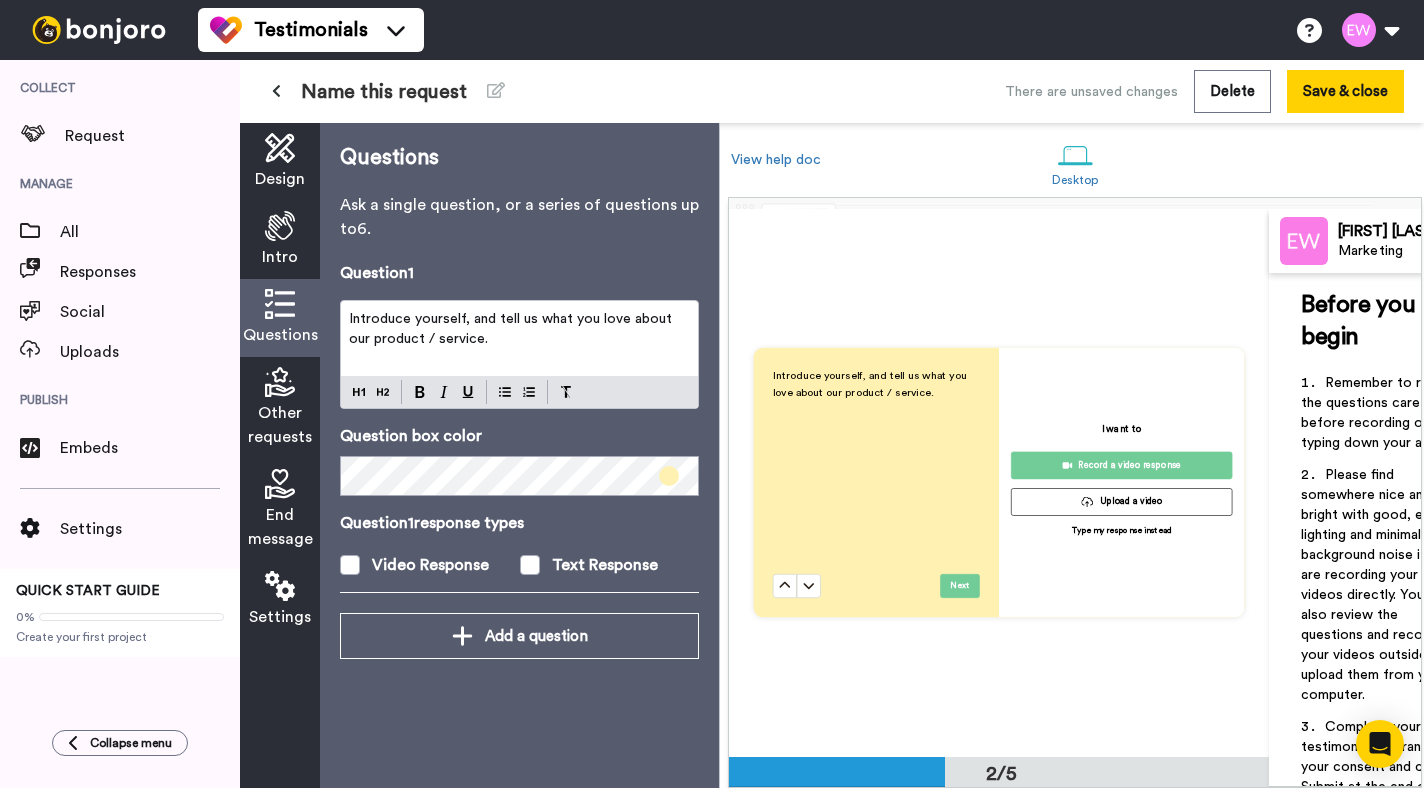 click on "Other requests" at bounding box center [280, 425] 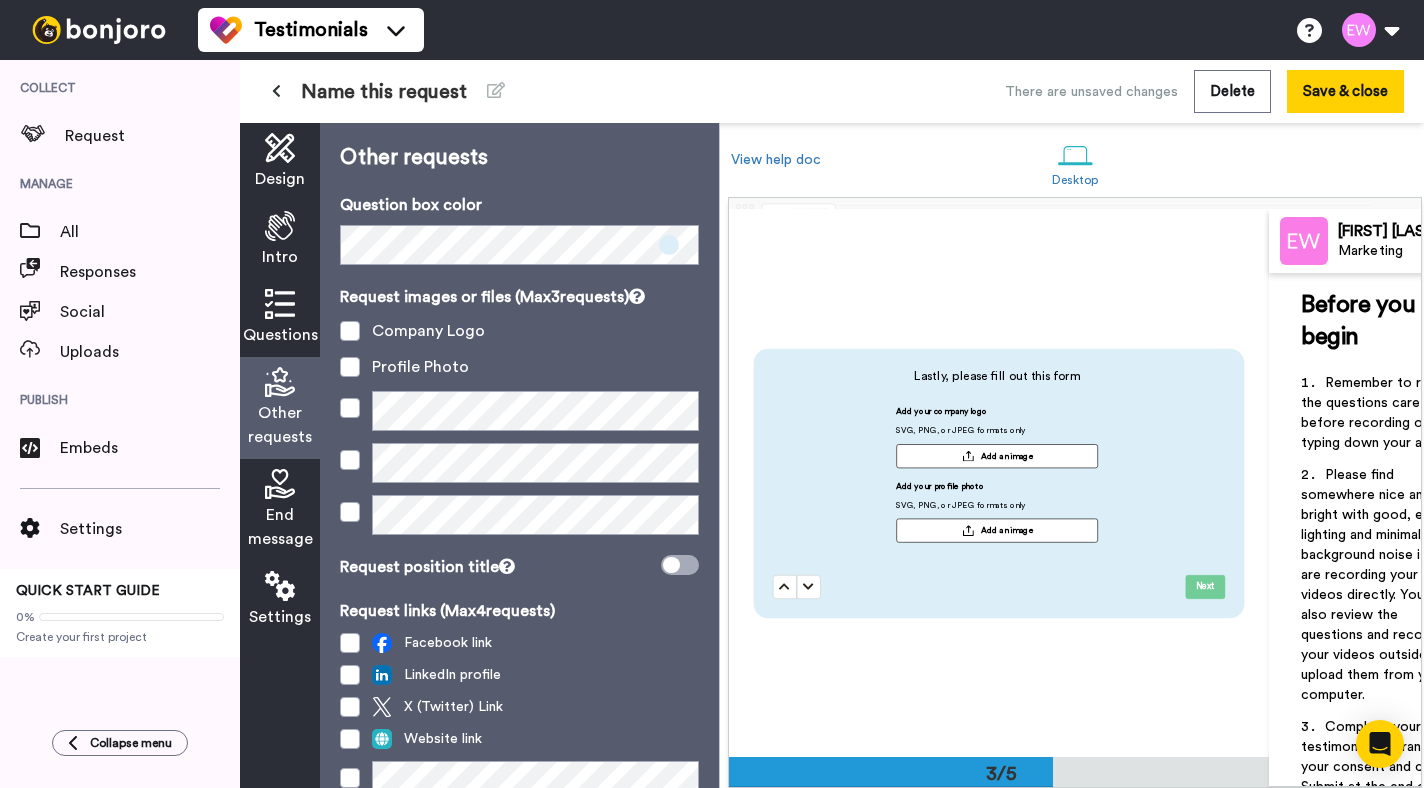 click on "End message" at bounding box center [280, 510] 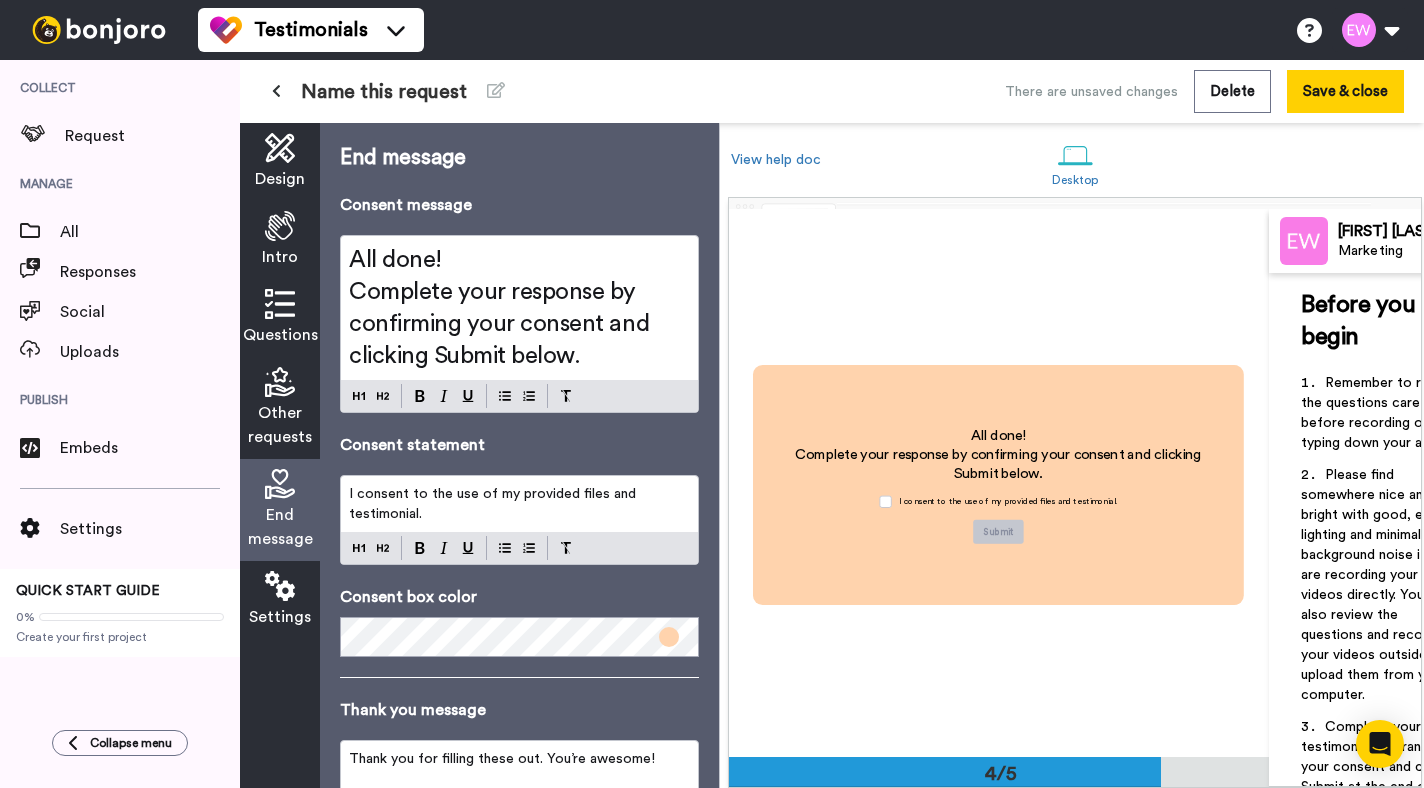 click at bounding box center (280, 586) 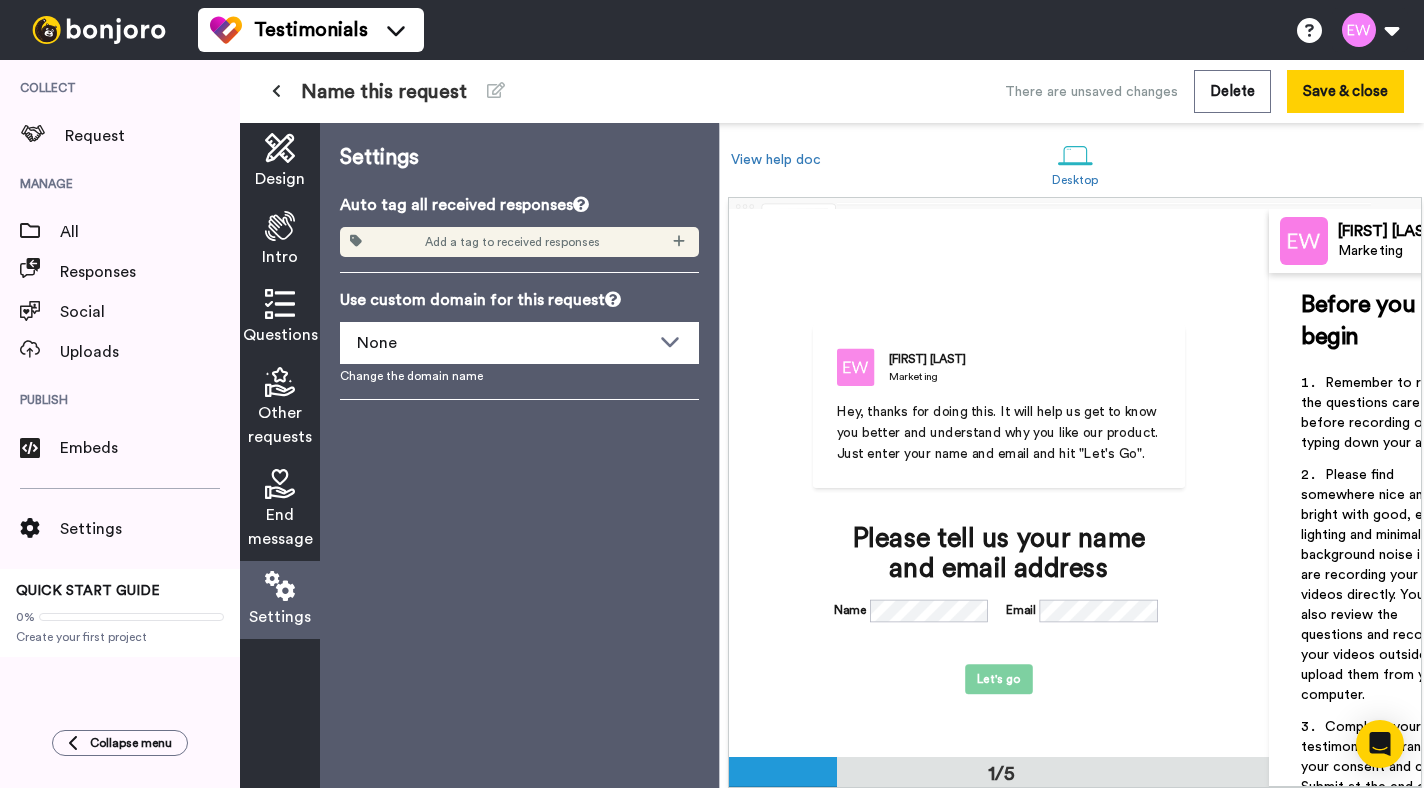 scroll, scrollTop: 0, scrollLeft: 0, axis: both 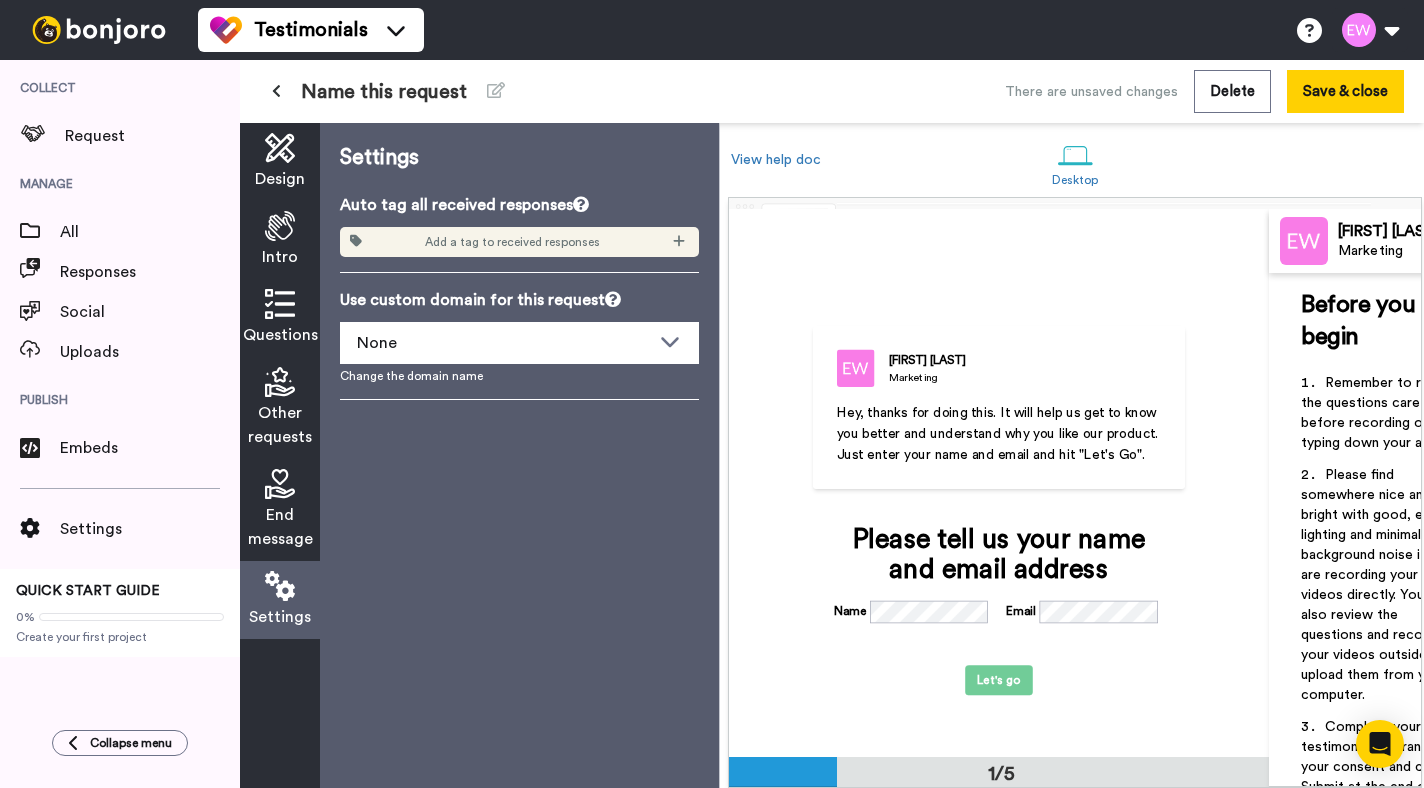 click on "Eliza   Wilson Marketing Hey, thanks for doing this. It will help us get to know you better and understand why you like our product. Just enter your name and email and hit "Let's Go". Please tell us your name and email address Name Email Let's go" at bounding box center (999, 482) 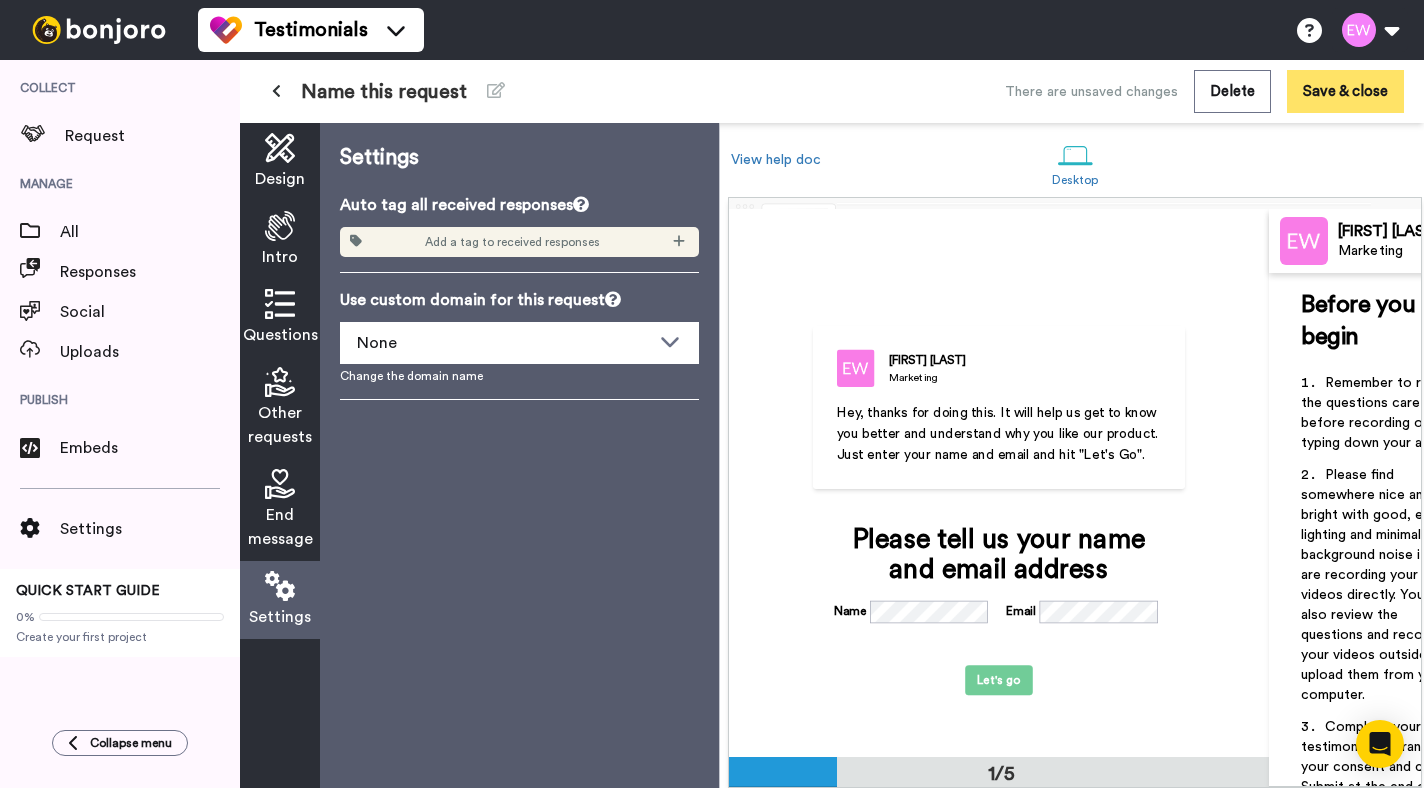 click on "Save & close" at bounding box center (1345, 91) 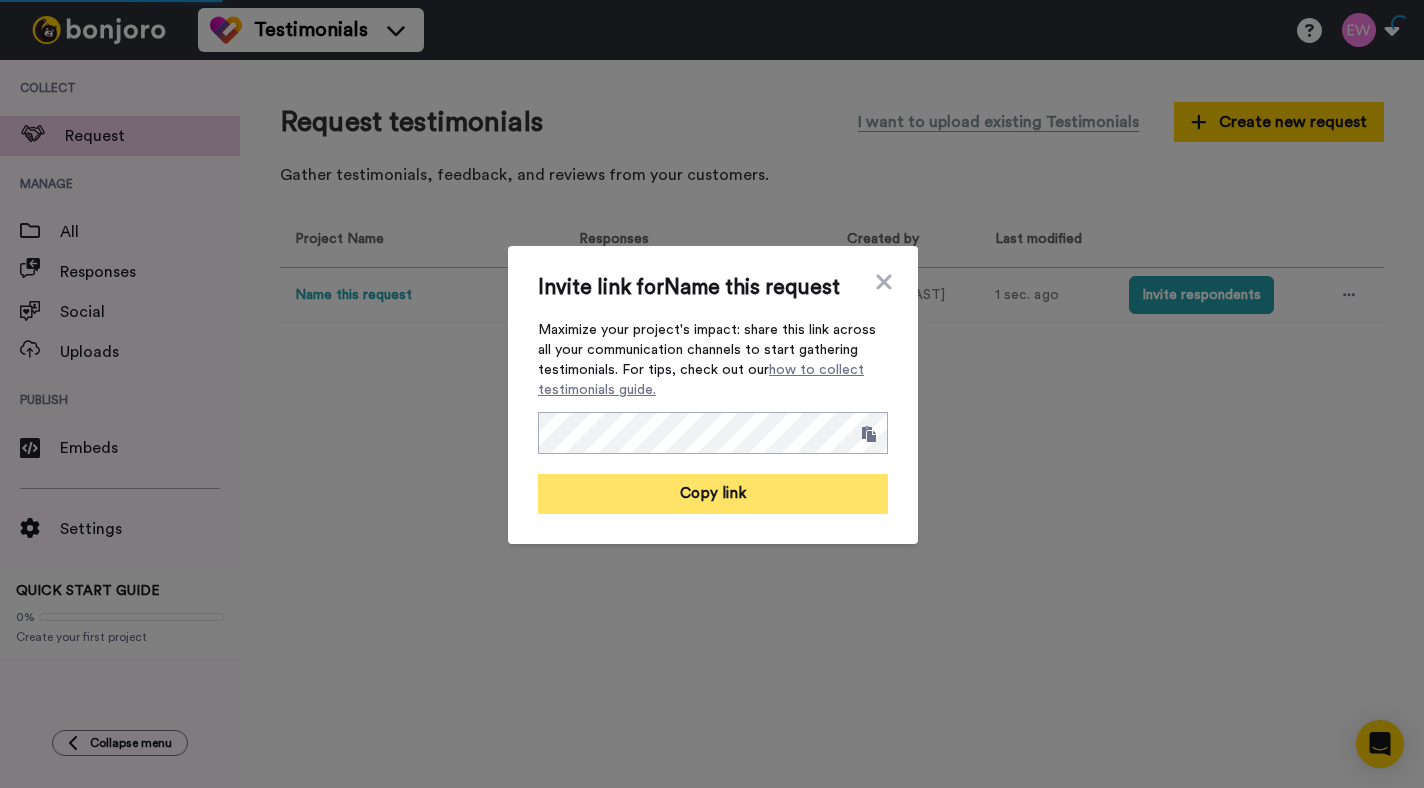 click on "Copy link" at bounding box center (713, 494) 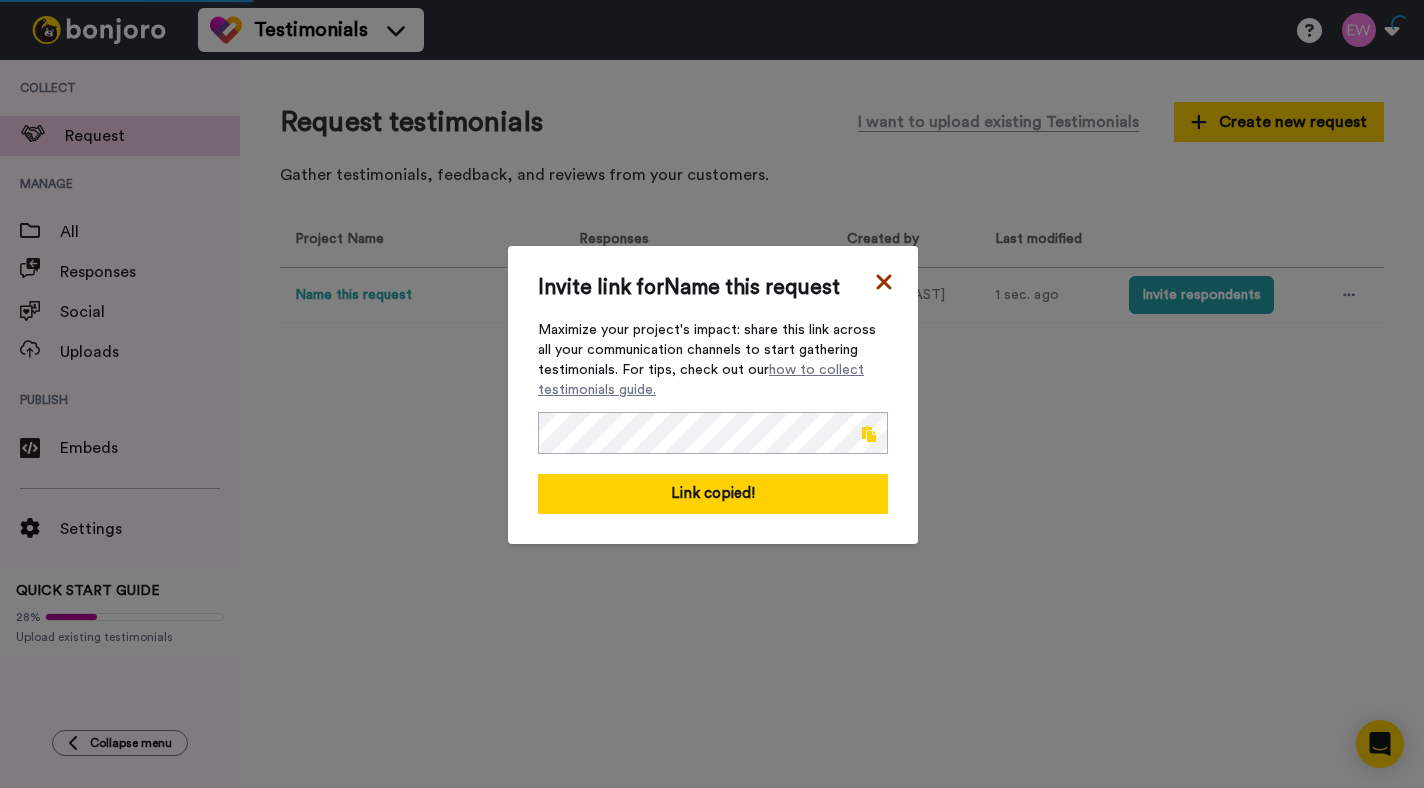 click 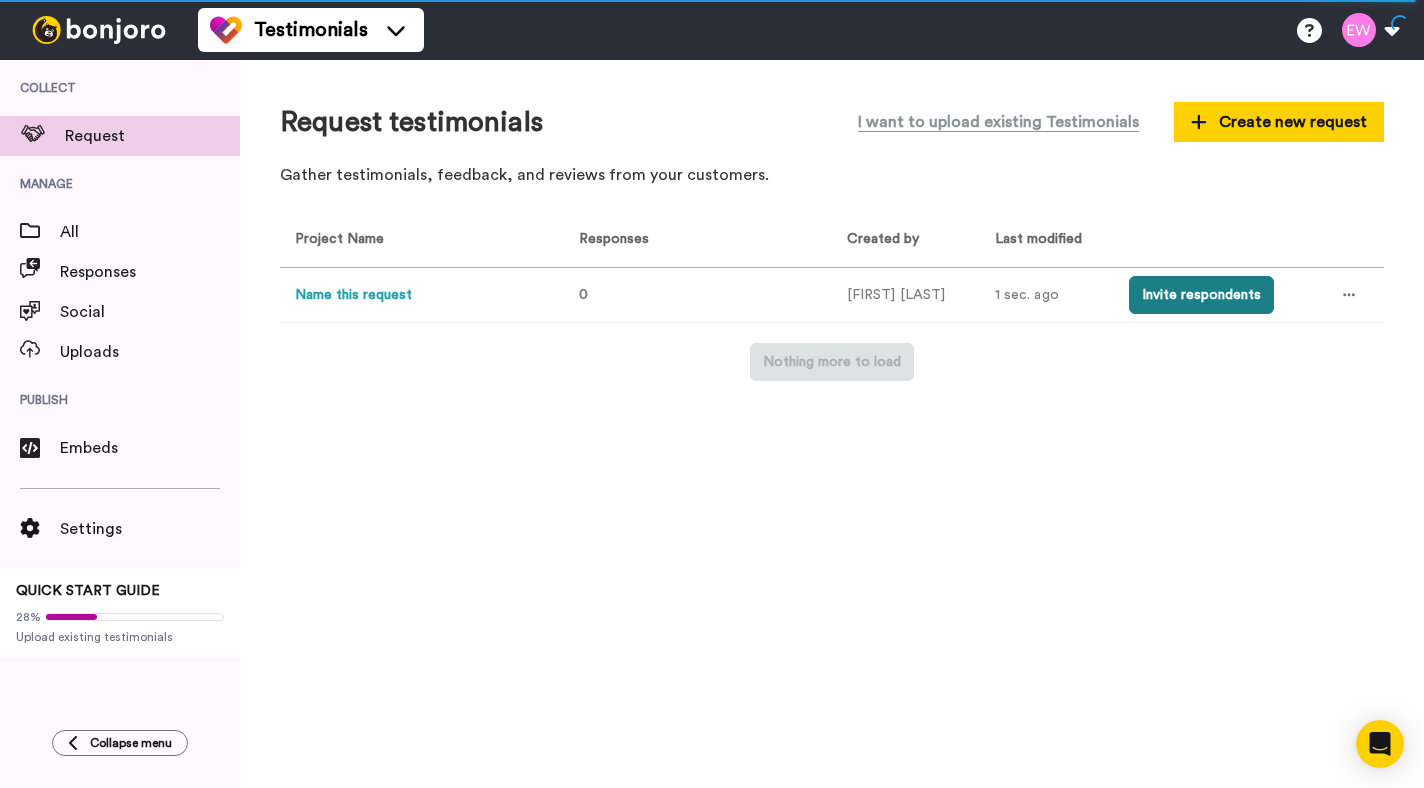 click on "Invite respondents" at bounding box center (1201, 295) 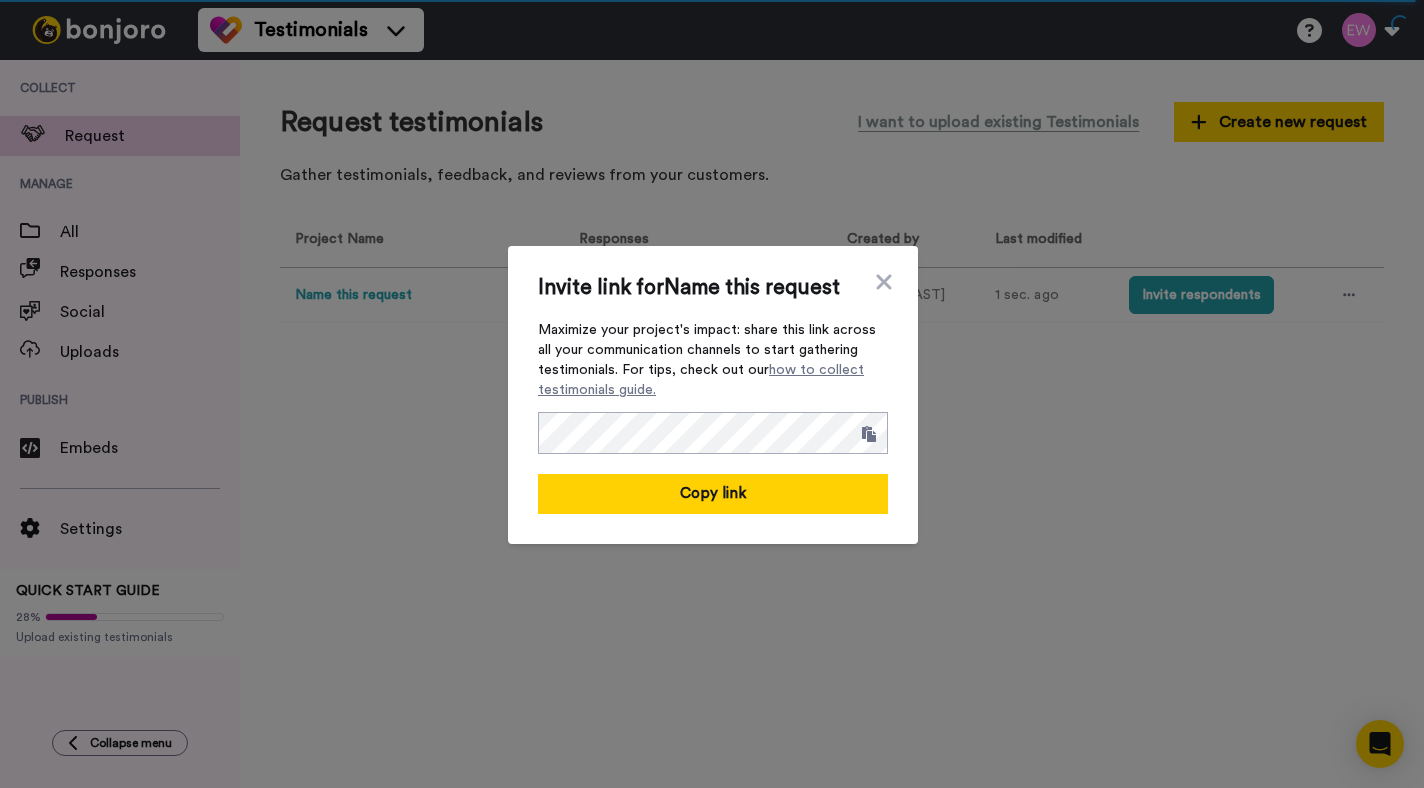click on "Invite link for  Name this request Maximize your project's impact: share this link across all your communication channels to start gathering testimonials. For tips, check out our  how to collect testimonials guide. Copy link" at bounding box center (713, 395) 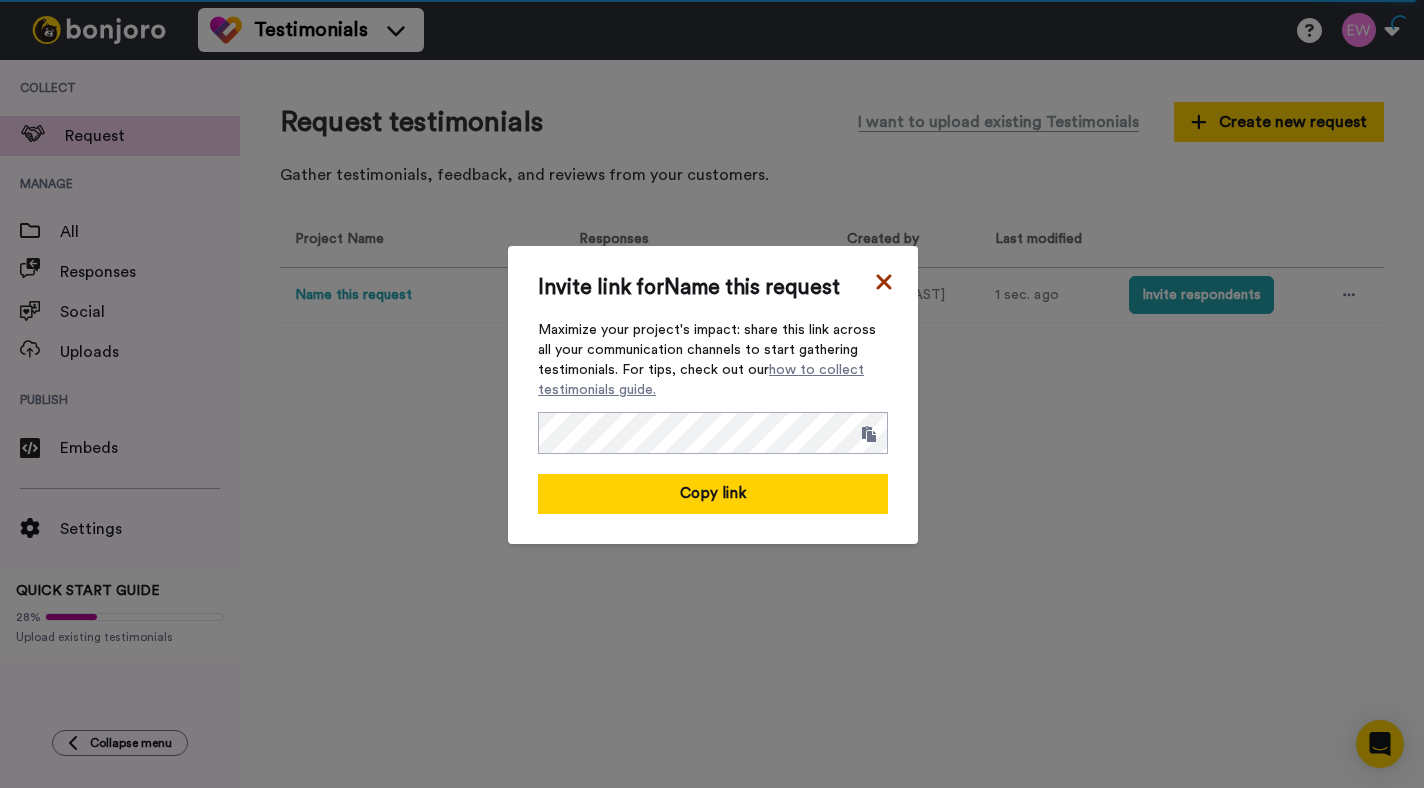 click 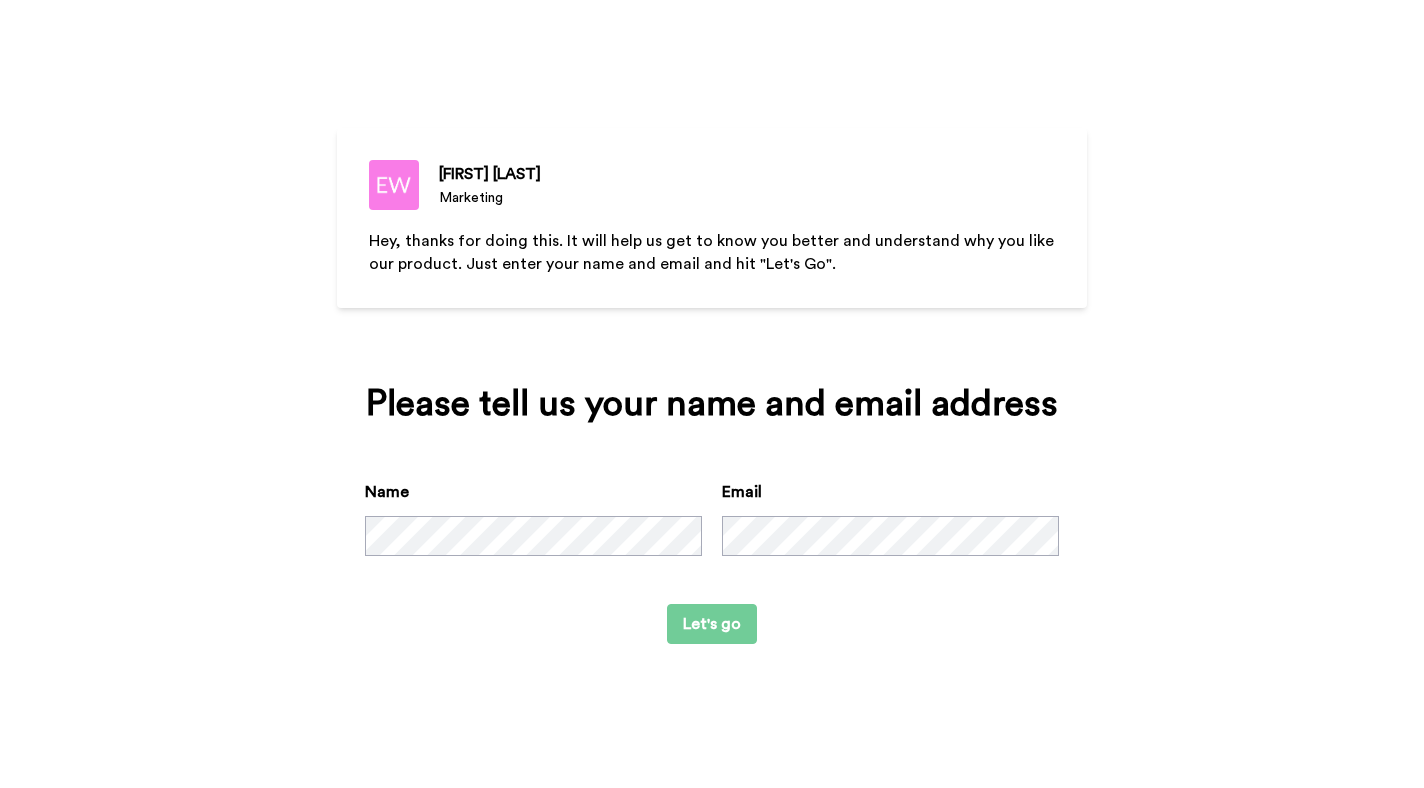scroll, scrollTop: 0, scrollLeft: 0, axis: both 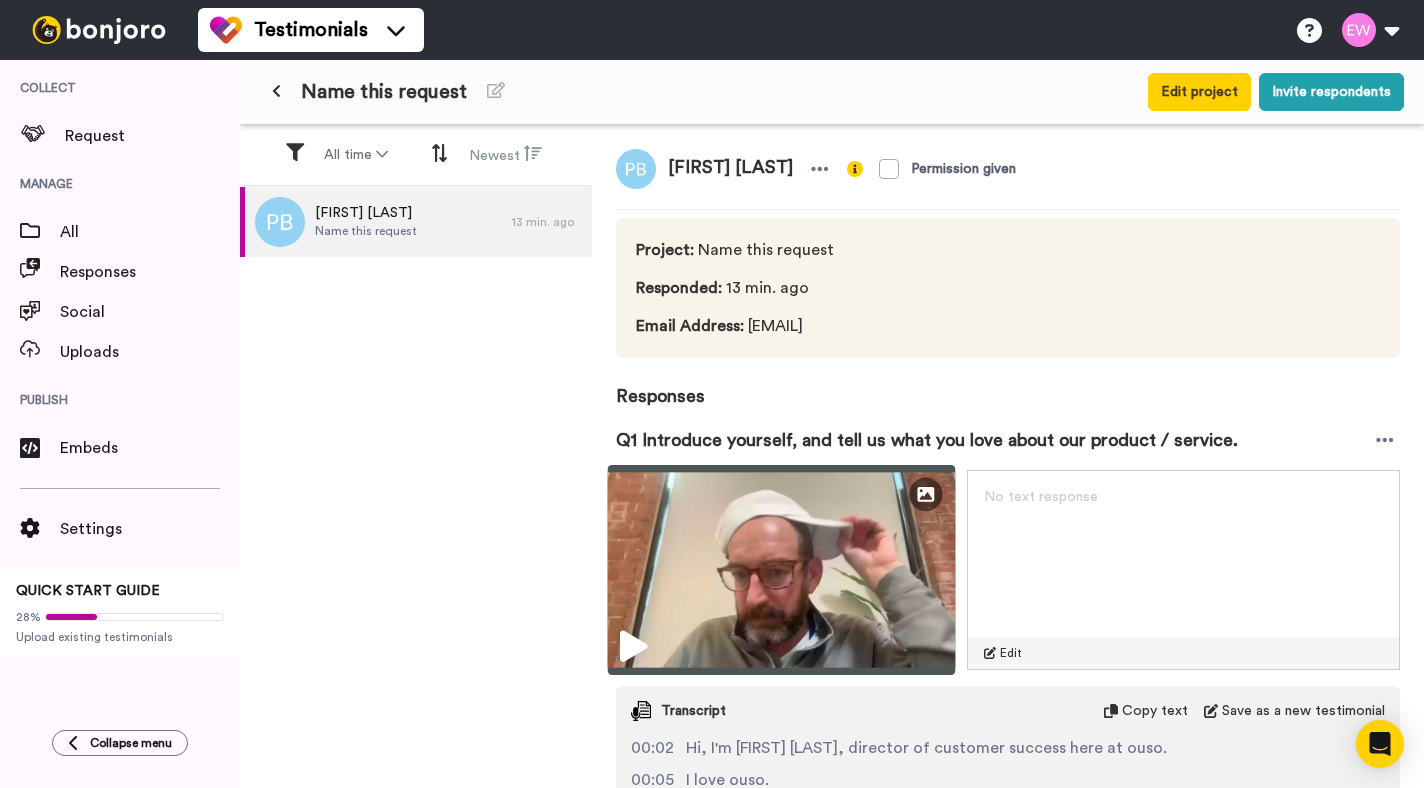 click at bounding box center (633, 647) 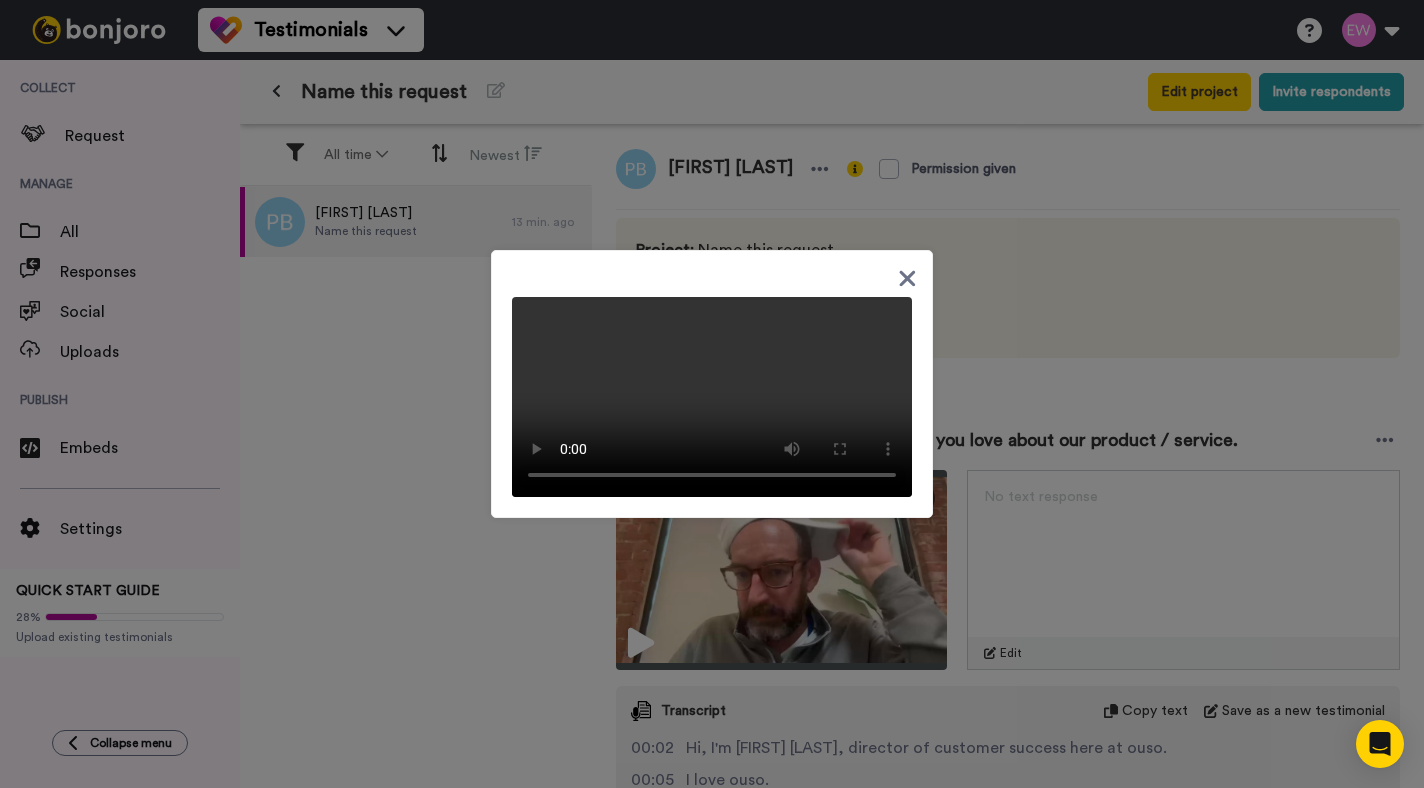 click at bounding box center (712, 384) 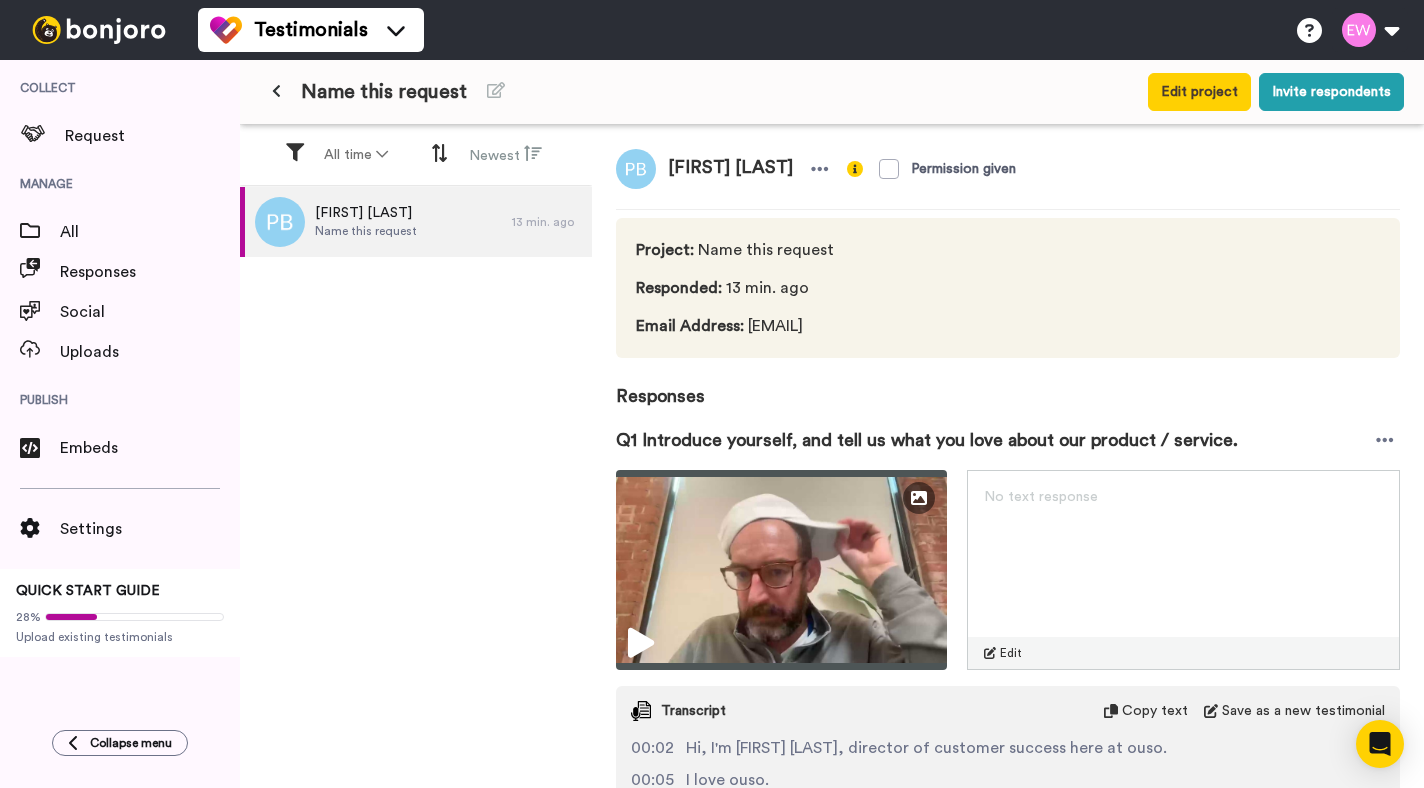 scroll, scrollTop: 216, scrollLeft: 0, axis: vertical 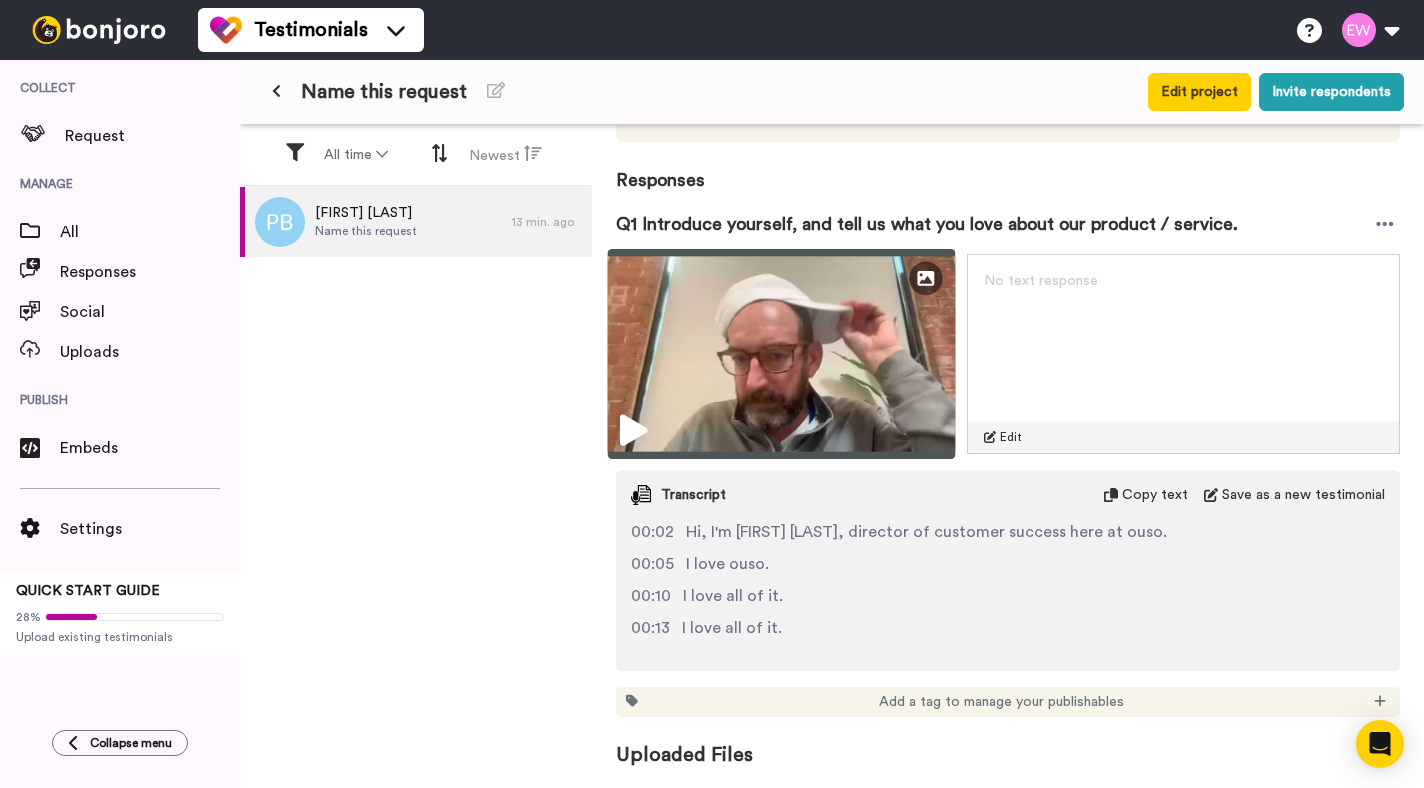 click at bounding box center (633, 431) 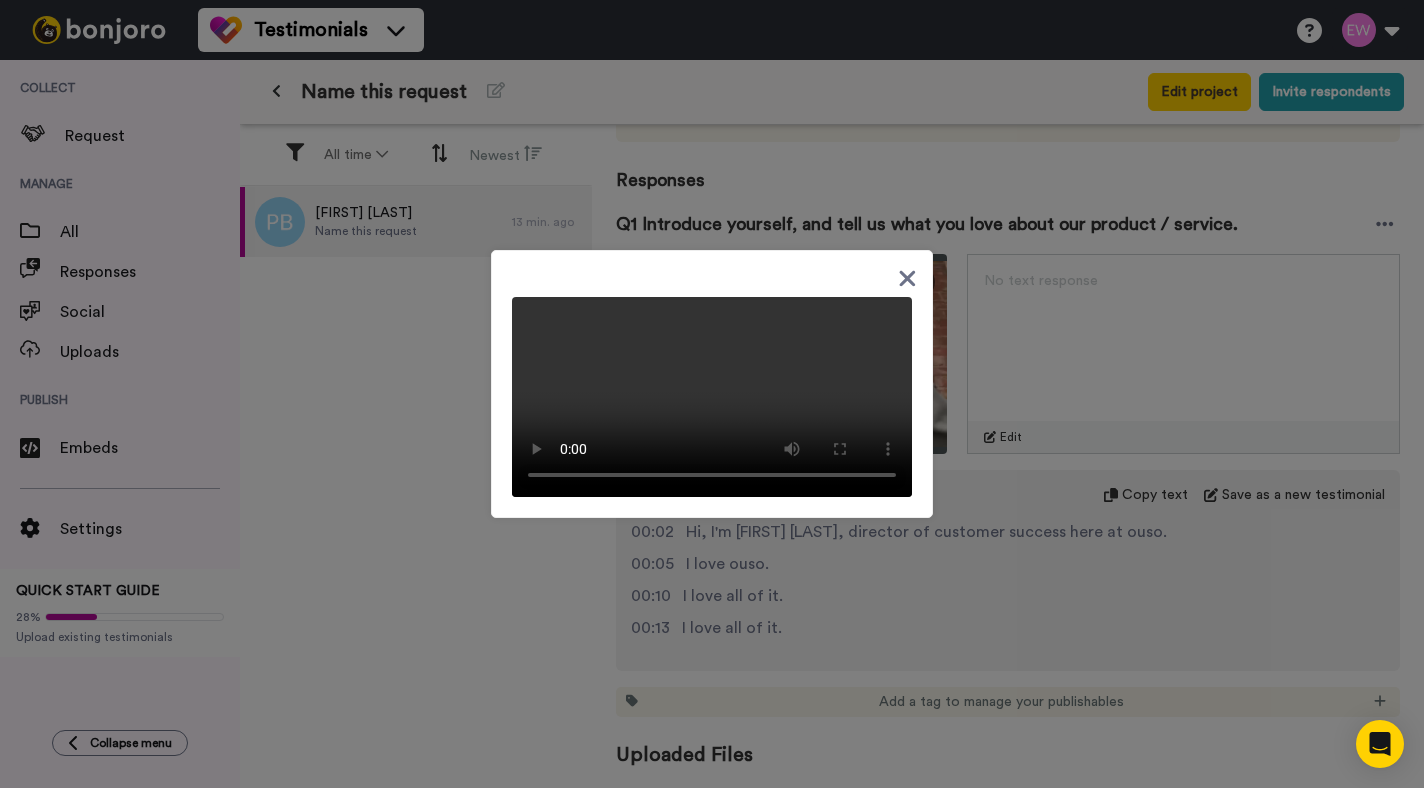 click at bounding box center [712, 394] 